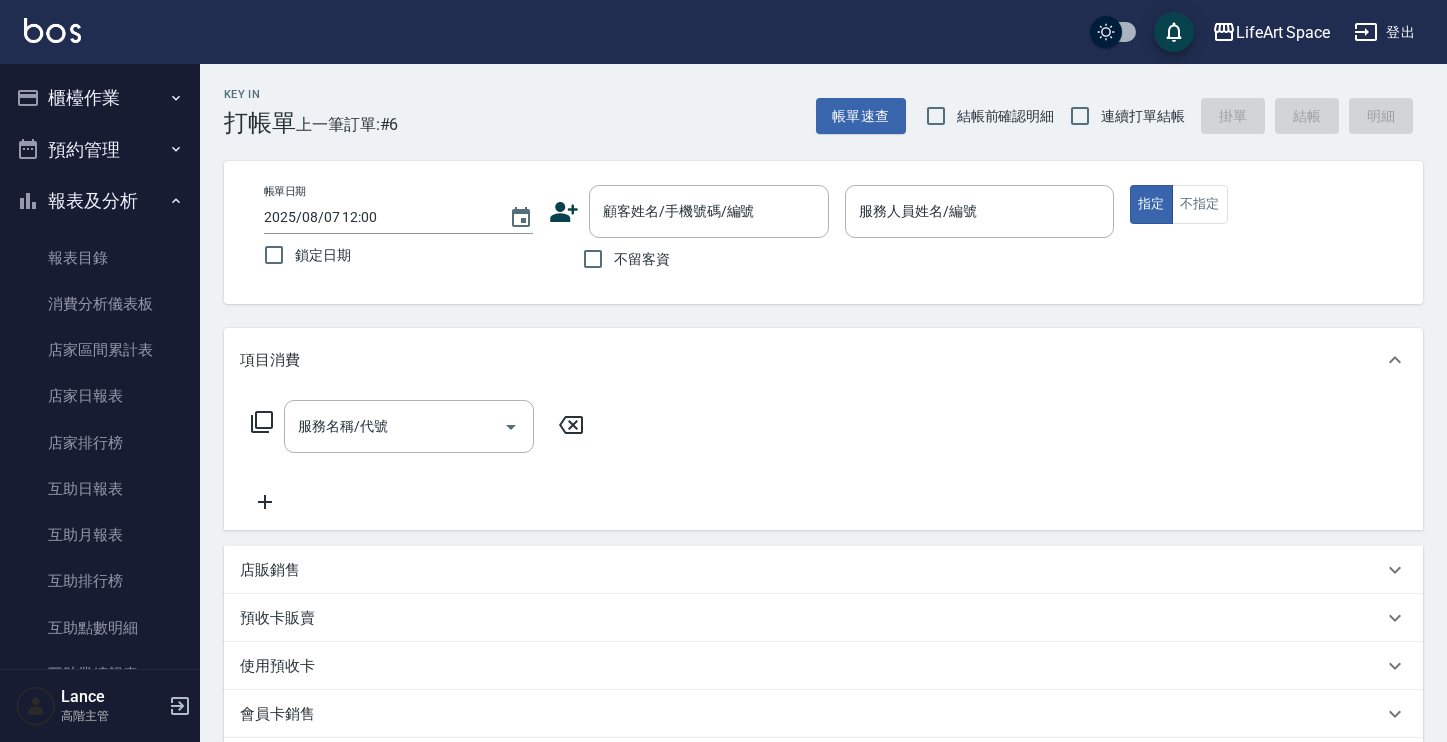 scroll, scrollTop: 0, scrollLeft: 0, axis: both 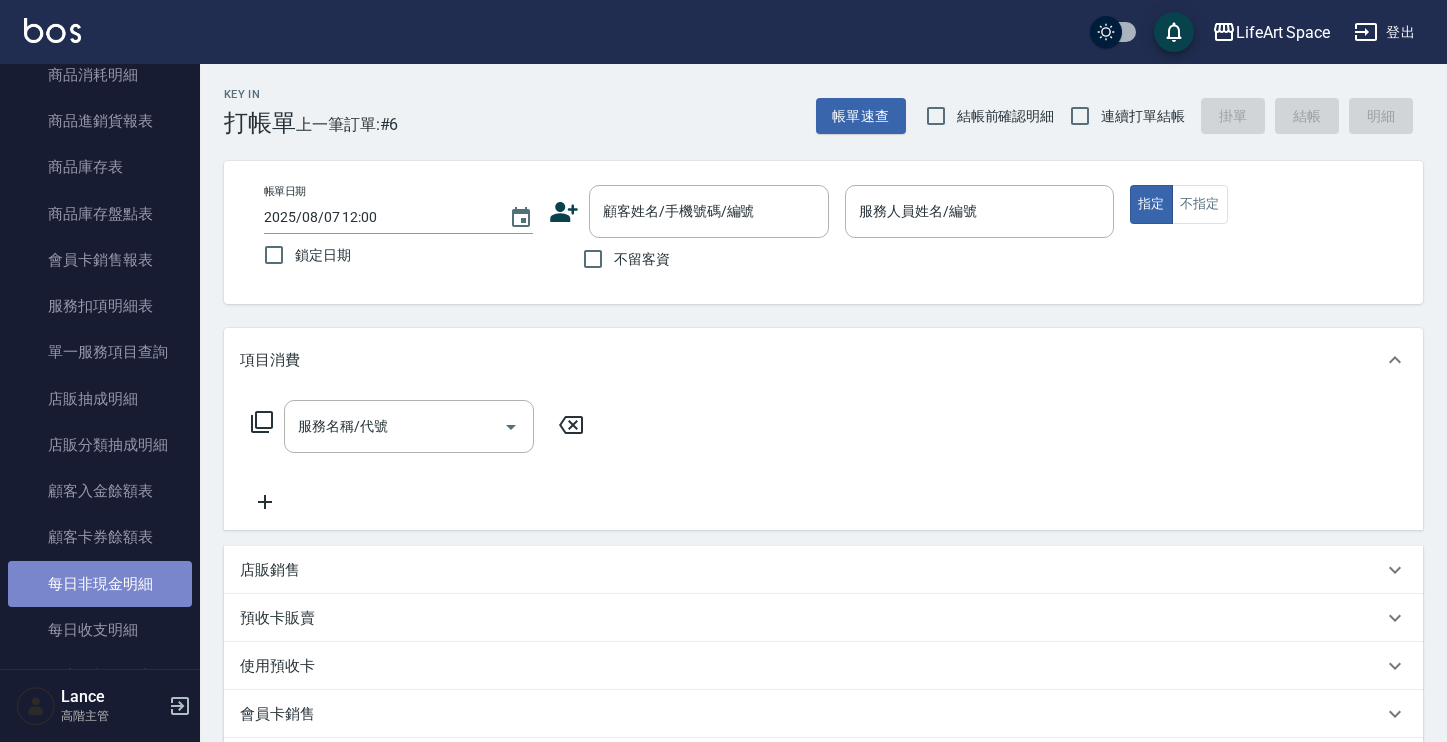 click on "每日非現金明細" at bounding box center (100, 584) 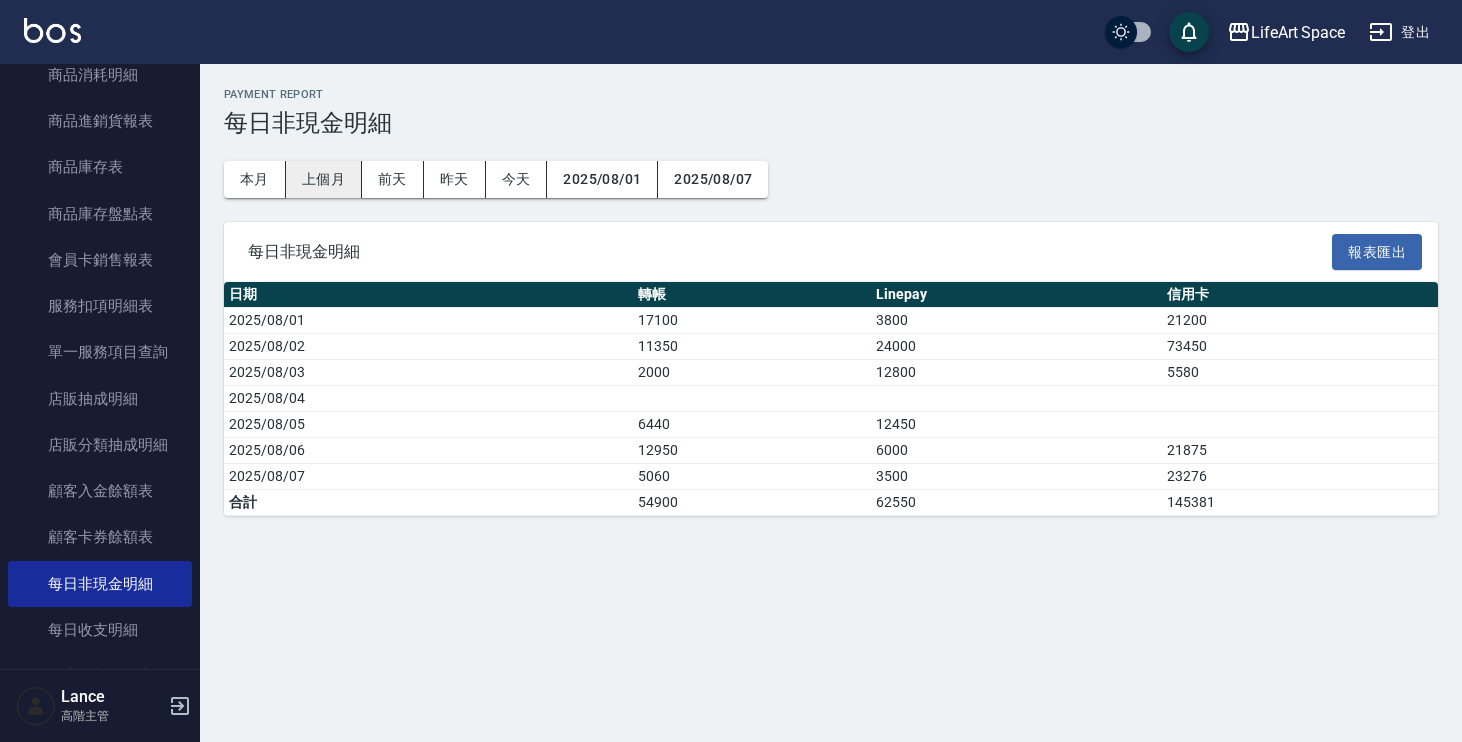 click on "上個月" at bounding box center [324, 179] 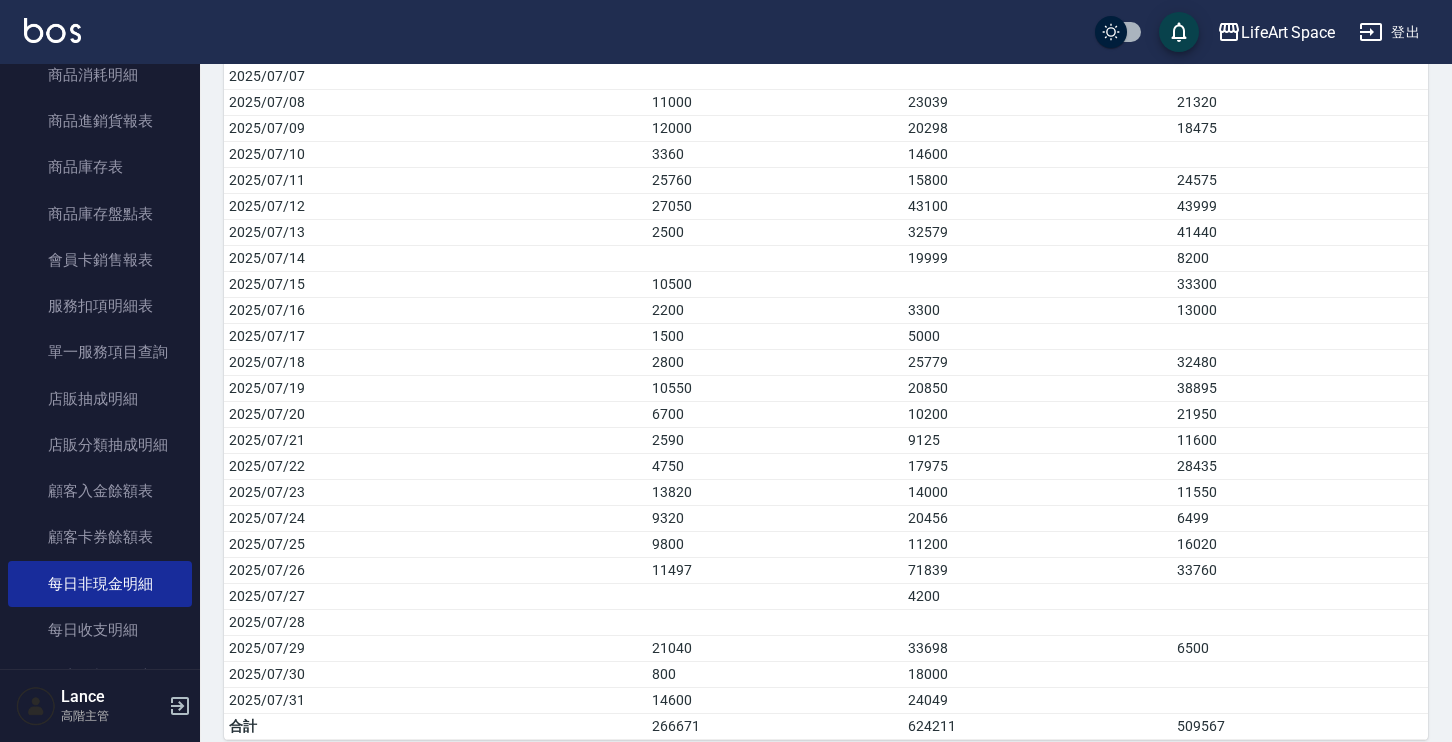scroll, scrollTop: 421, scrollLeft: 0, axis: vertical 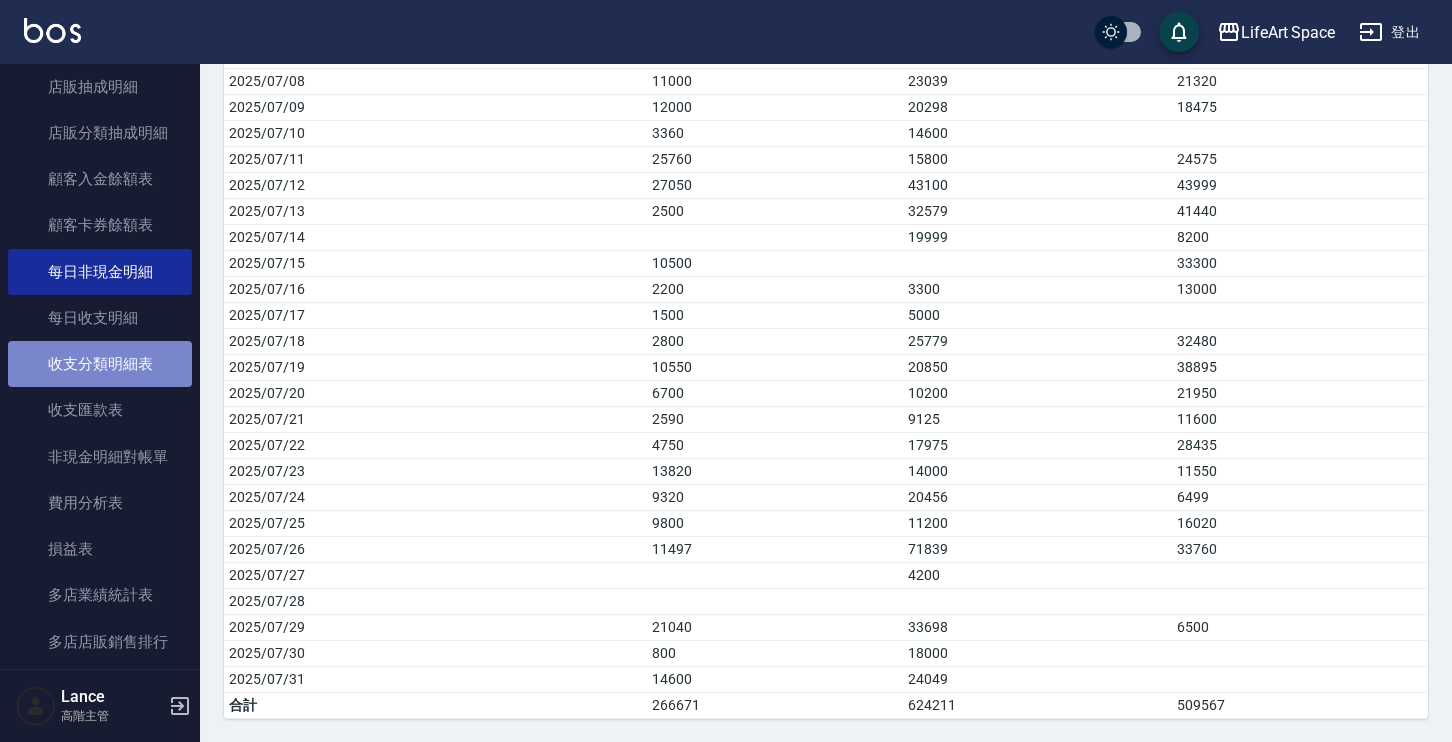 click on "收支分類明細表" at bounding box center [100, 364] 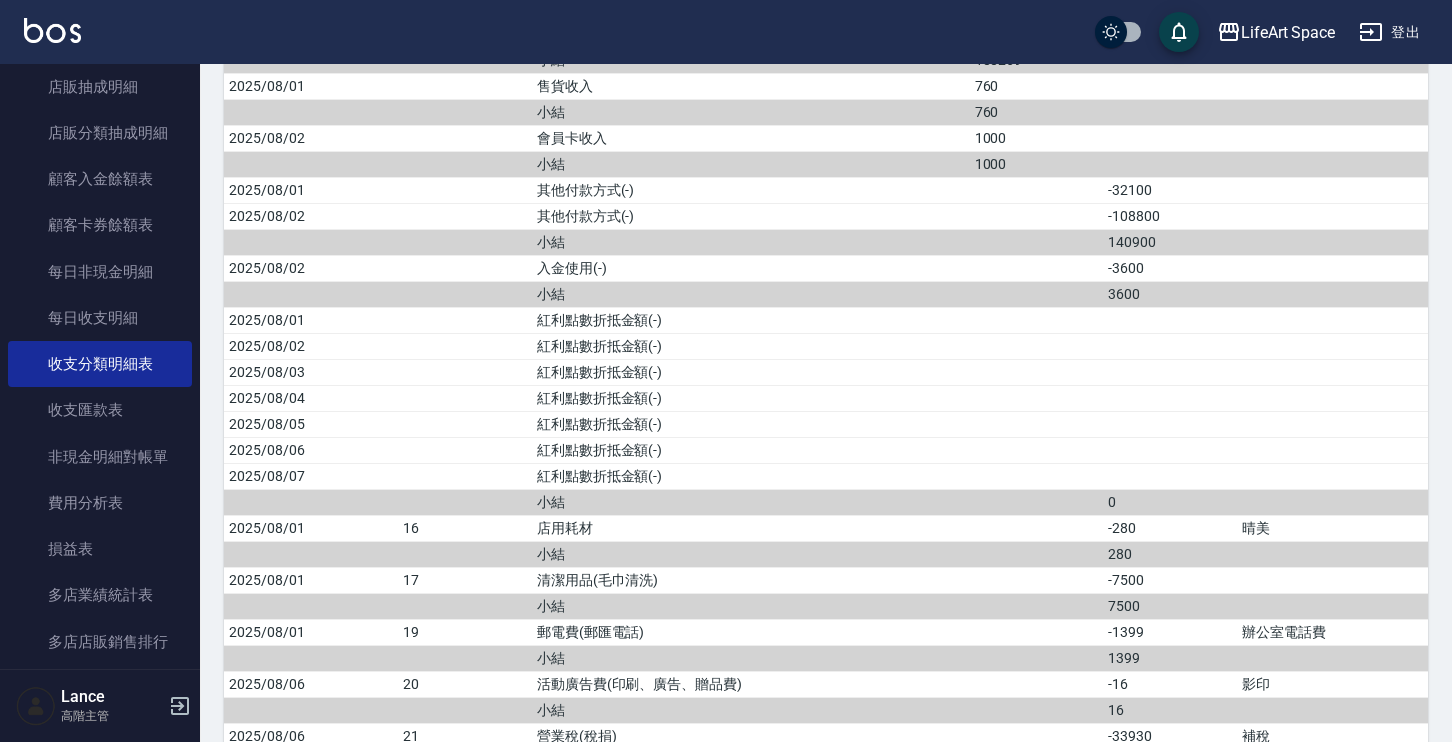 scroll, scrollTop: 395, scrollLeft: 0, axis: vertical 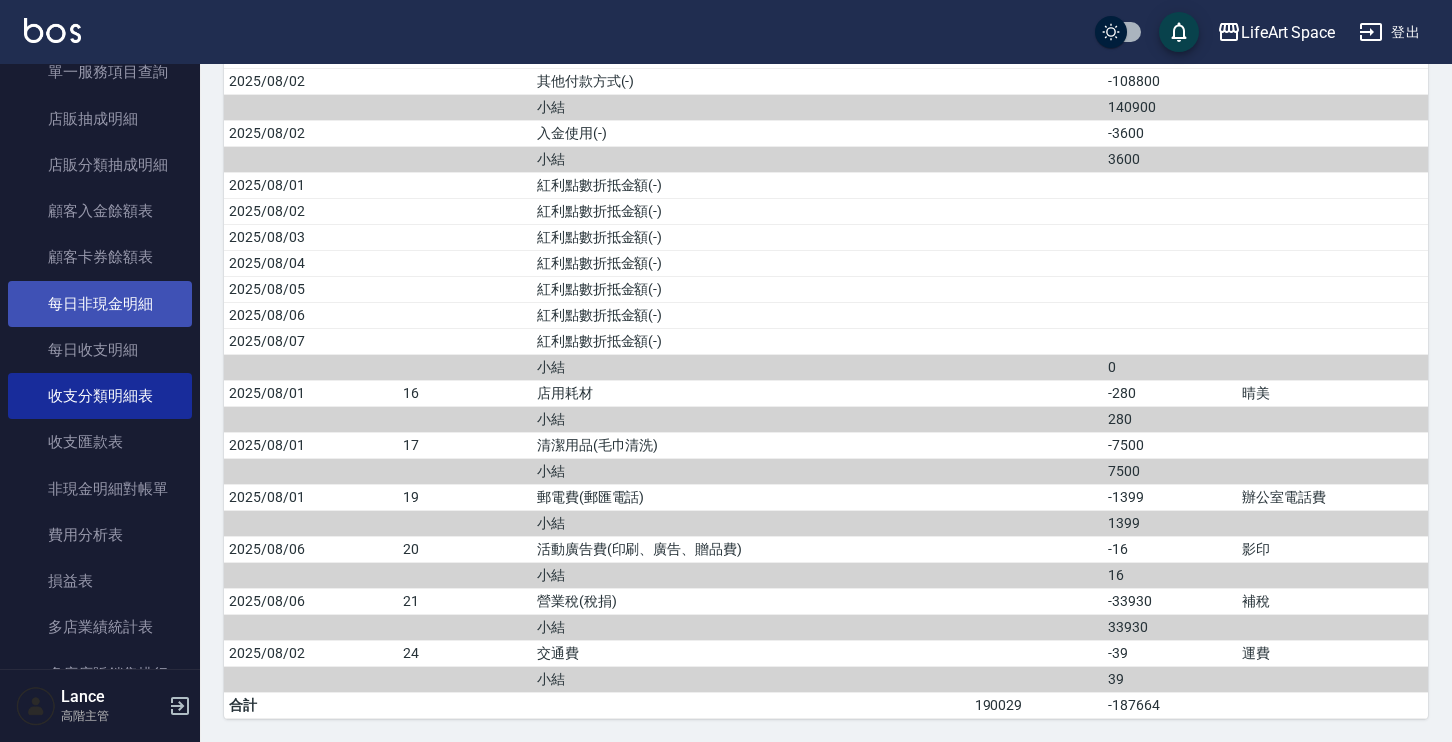 click on "每日非現金明細" at bounding box center (100, 304) 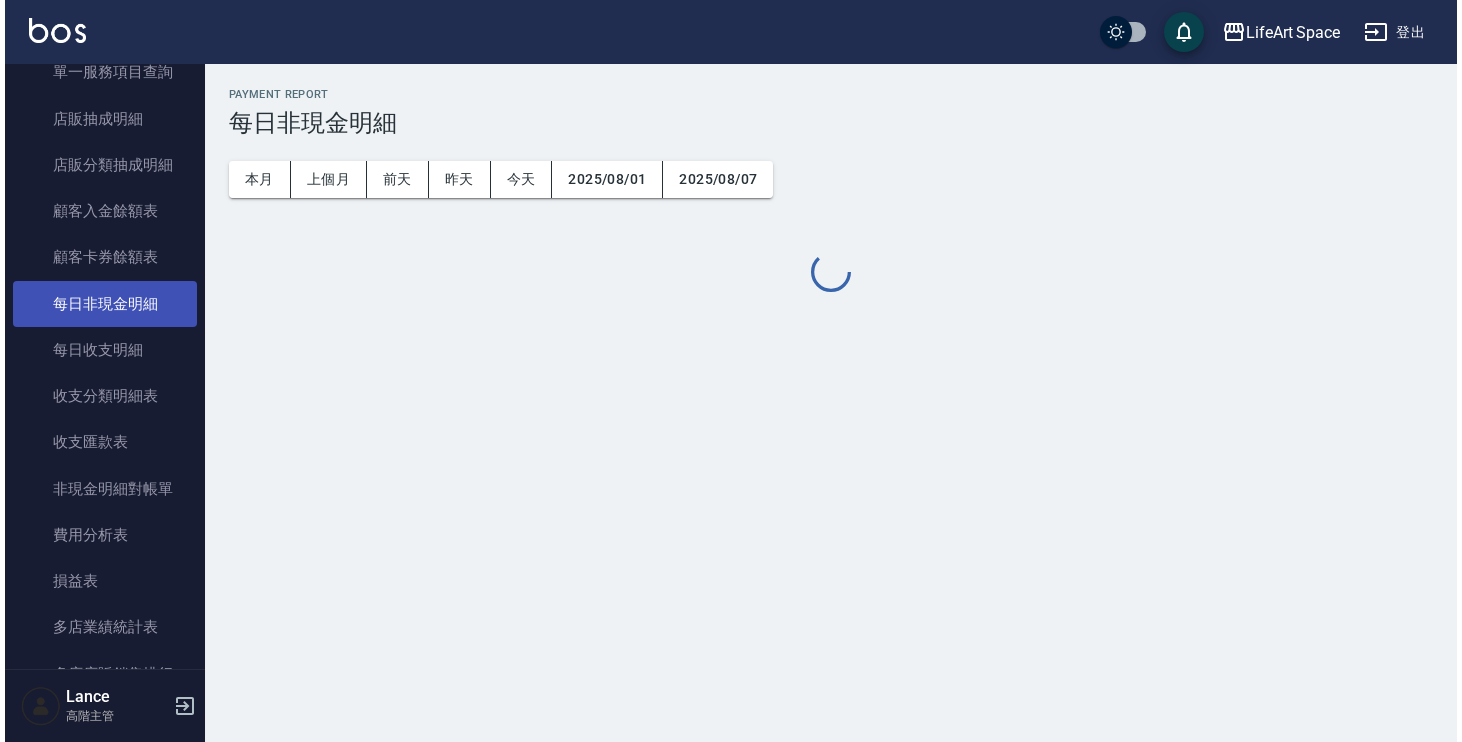 scroll, scrollTop: 0, scrollLeft: 0, axis: both 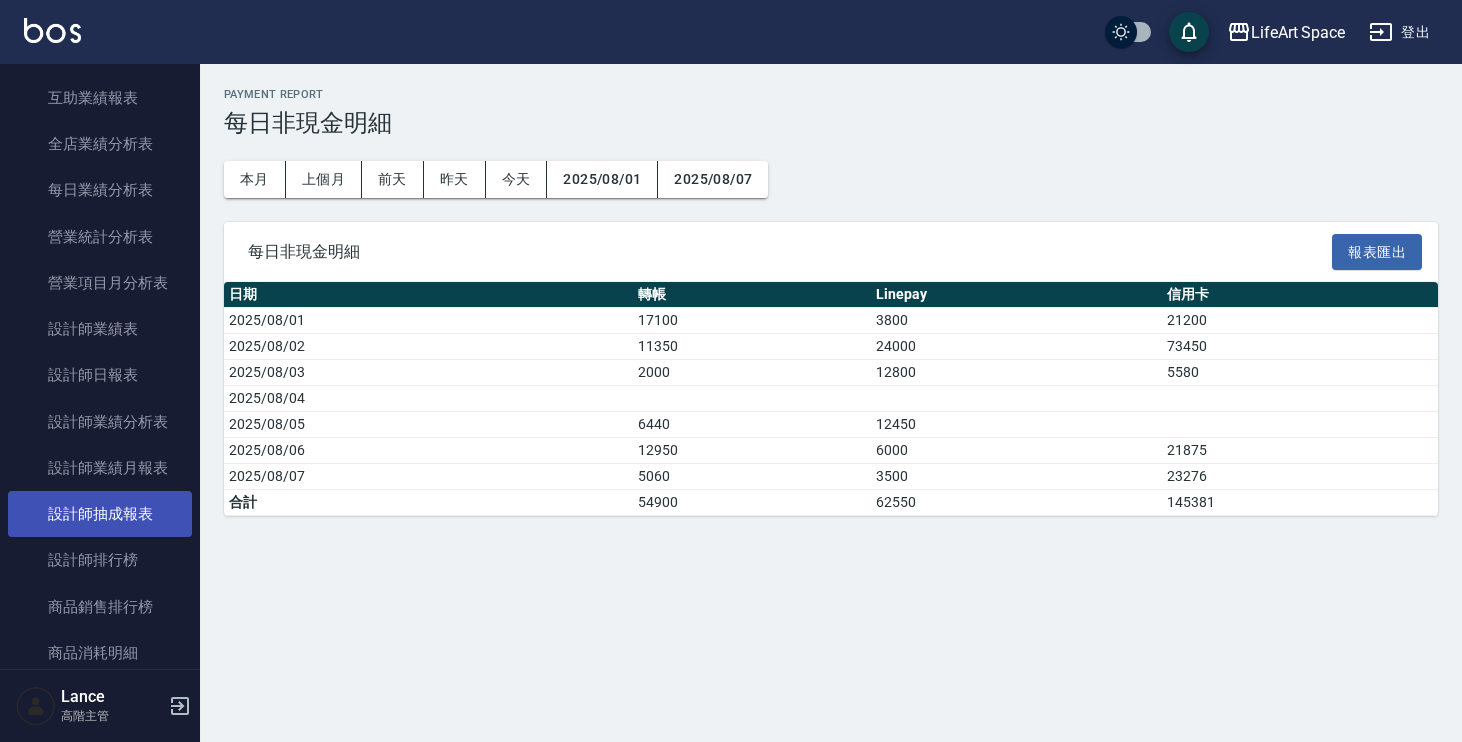 click on "設計師抽成報表" at bounding box center [100, 514] 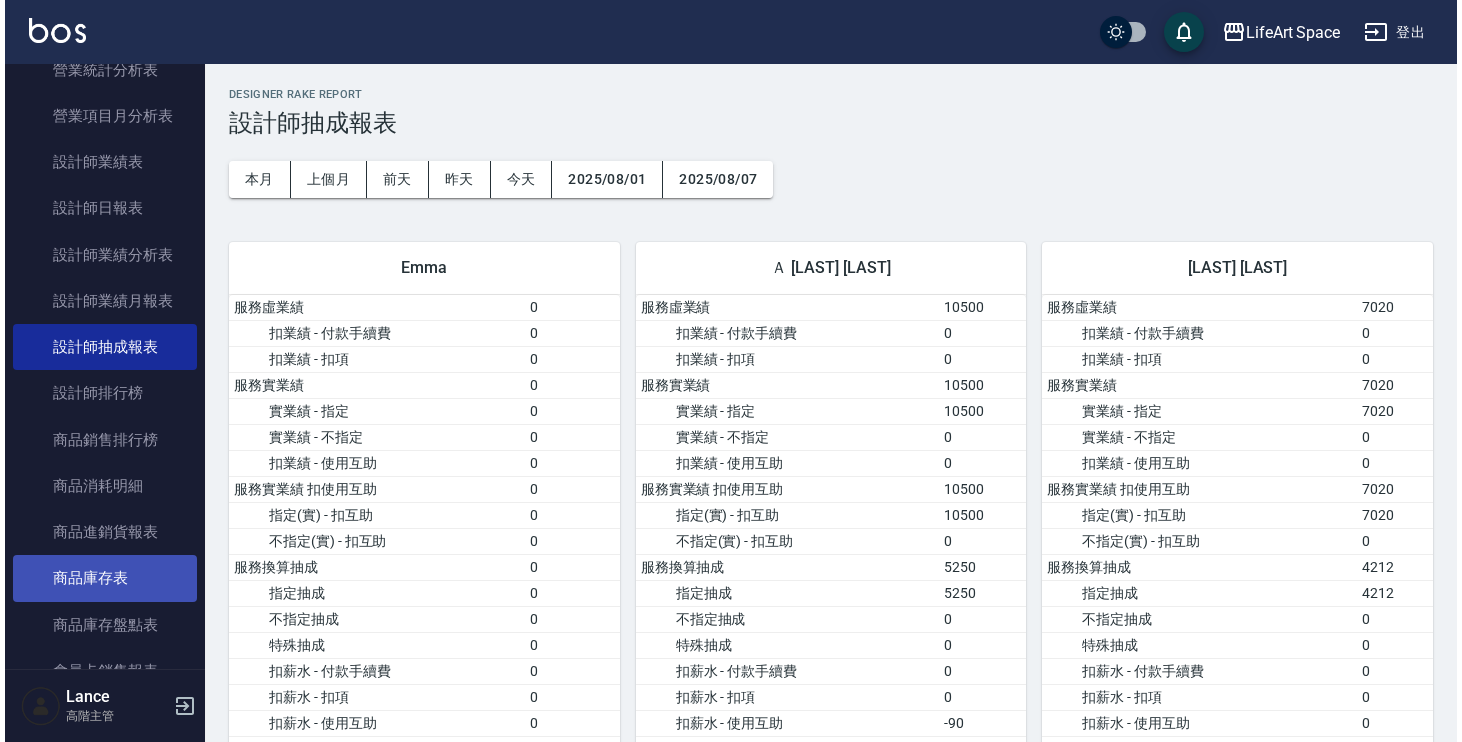 scroll, scrollTop: 876, scrollLeft: 0, axis: vertical 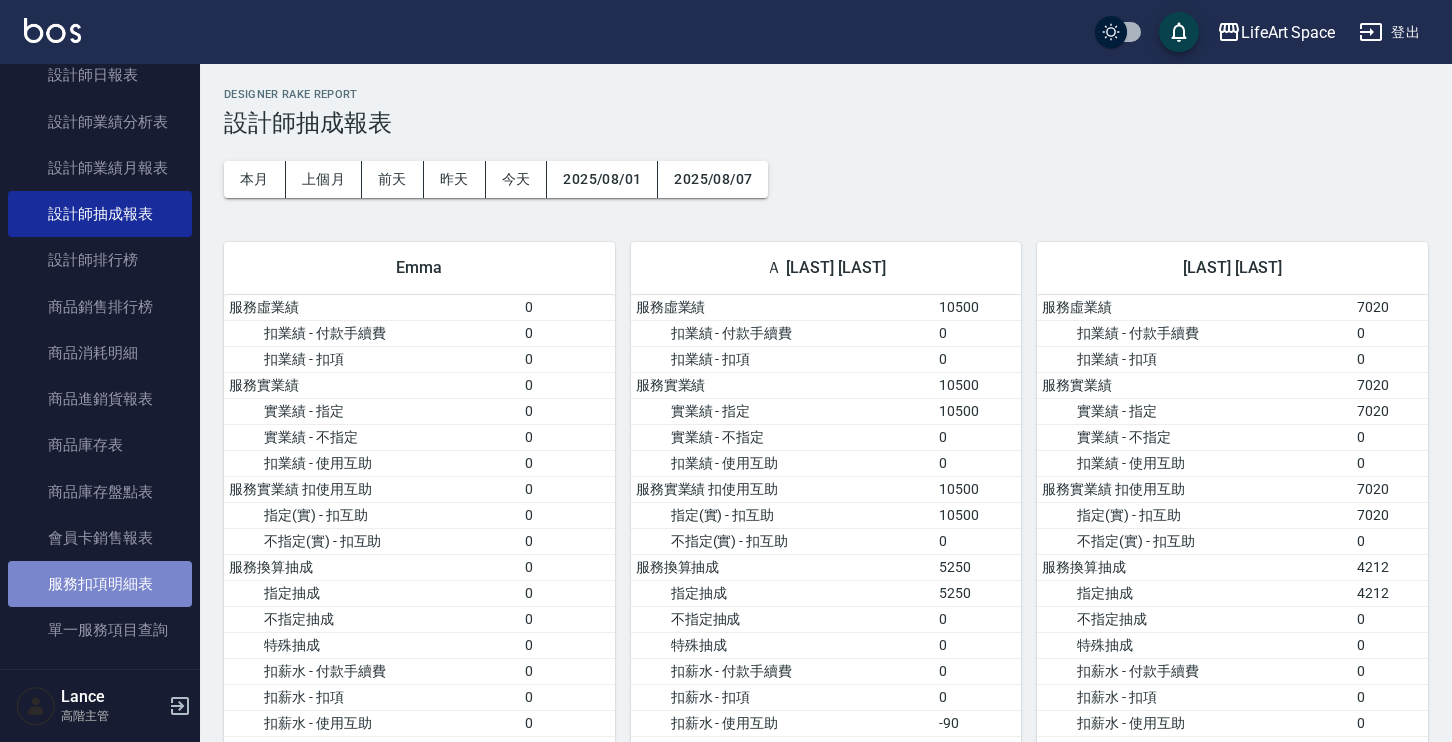 click on "服務扣項明細表" at bounding box center [100, 584] 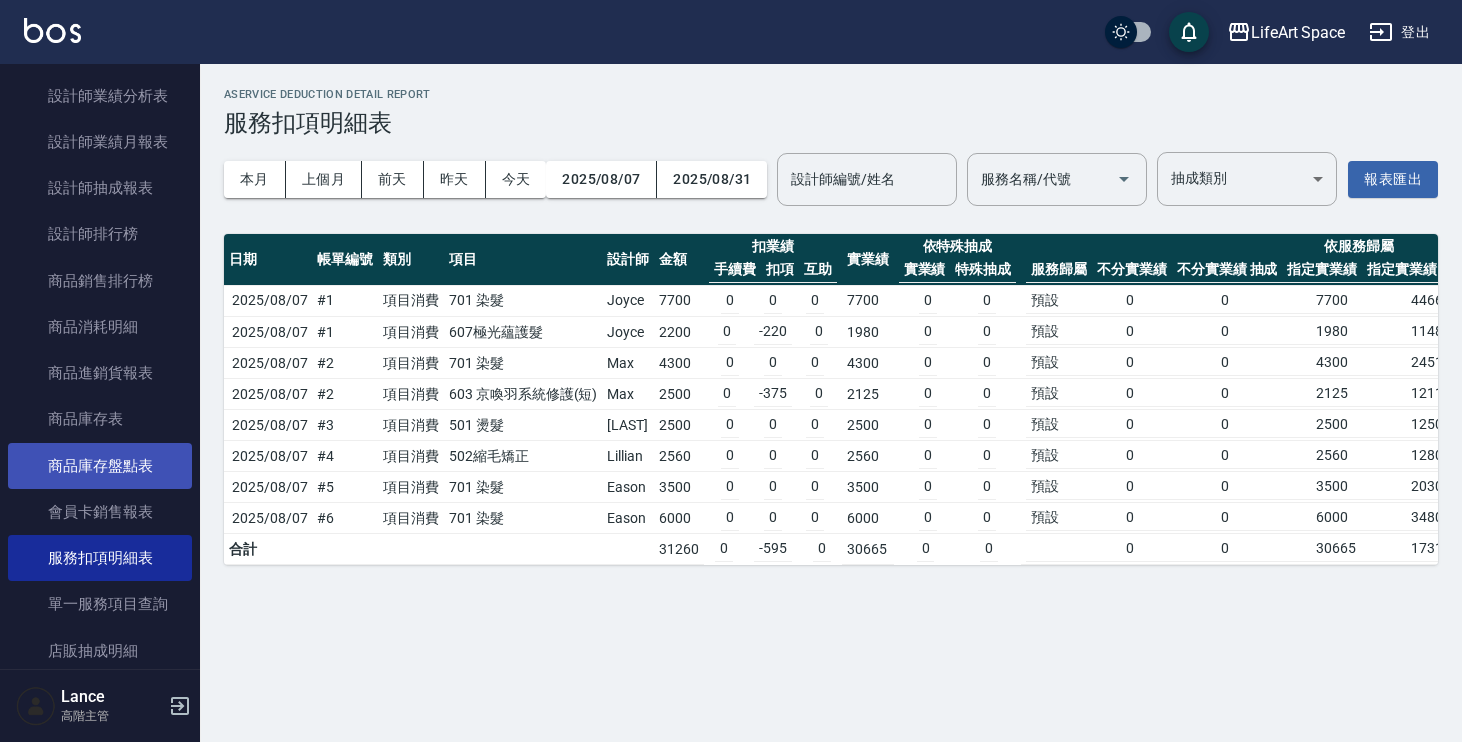 scroll, scrollTop: 940, scrollLeft: 0, axis: vertical 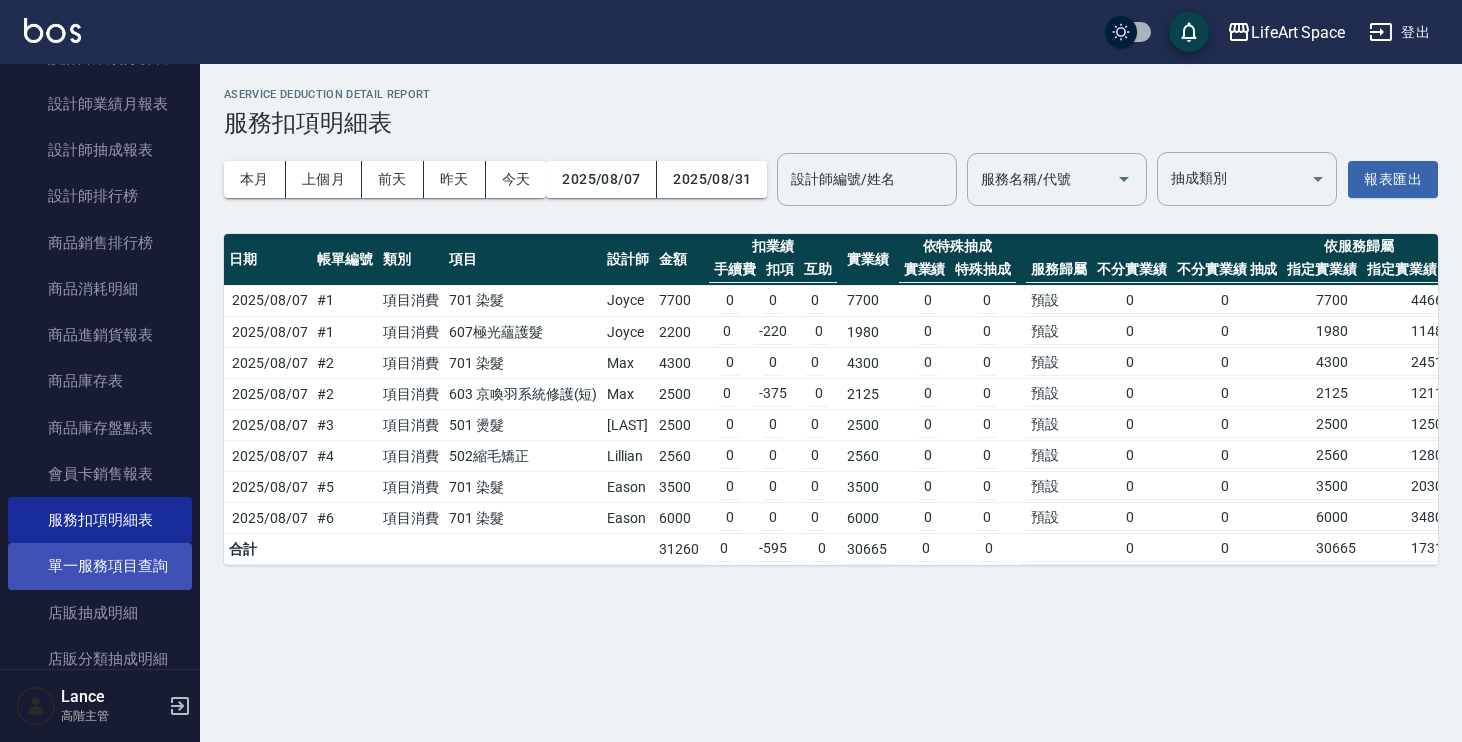 click on "單一服務項目查詢" at bounding box center [100, 566] 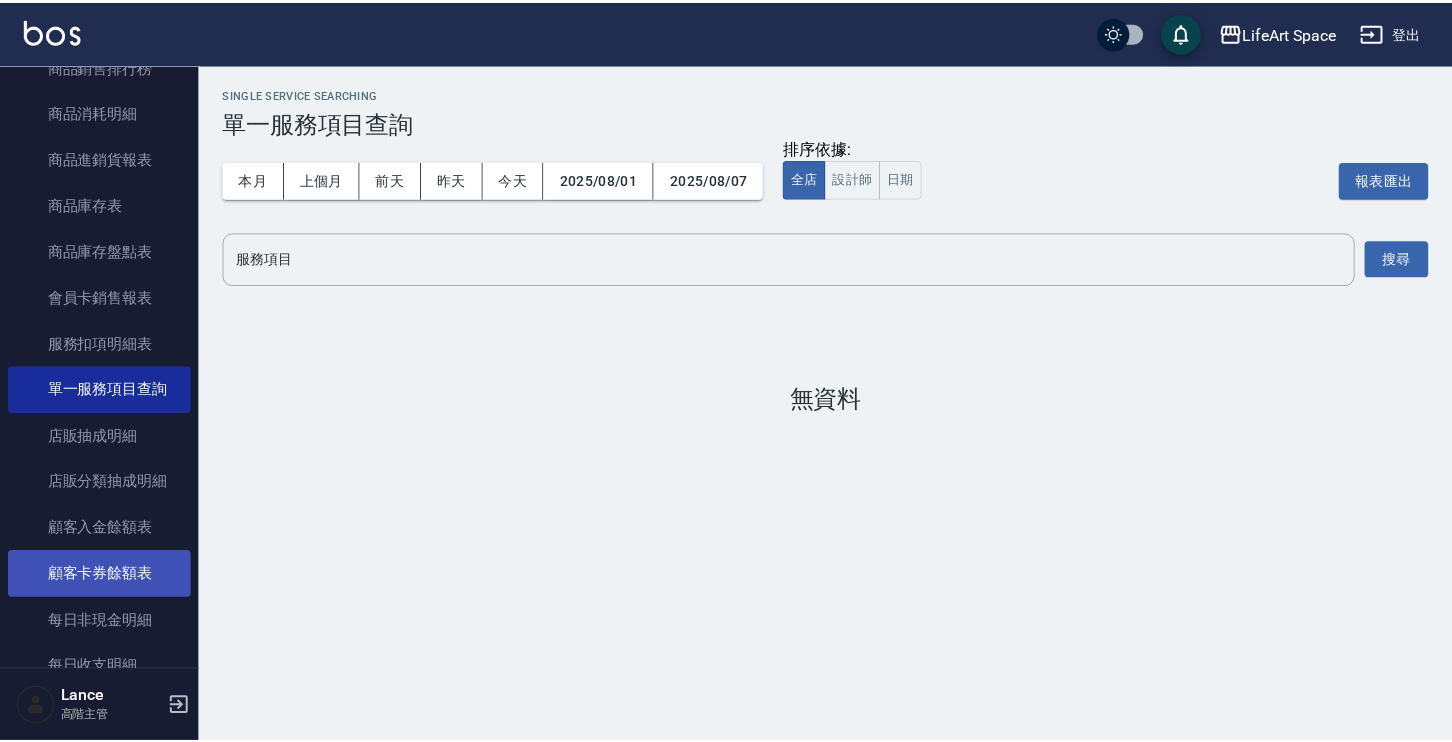 scroll, scrollTop: 1245, scrollLeft: 0, axis: vertical 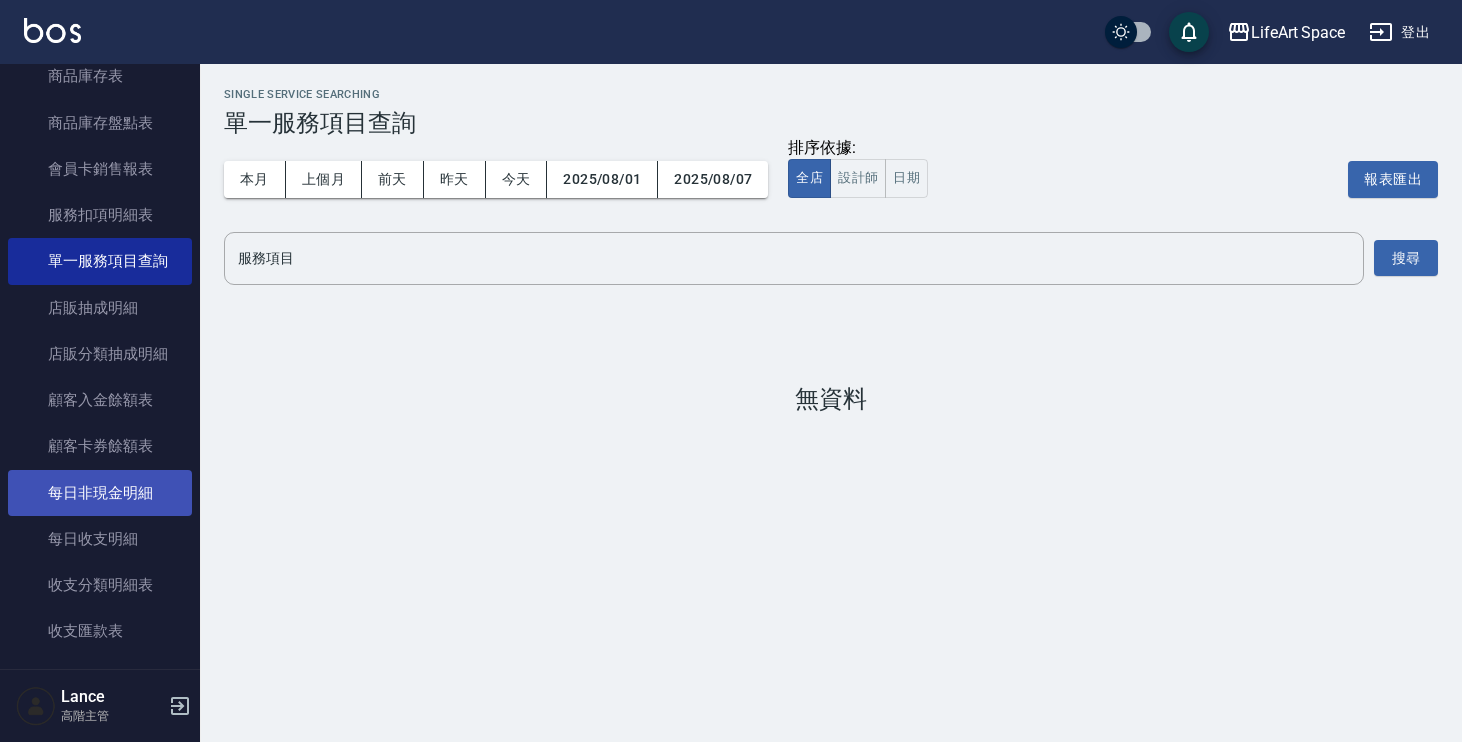 click on "每日非現金明細" at bounding box center (100, 493) 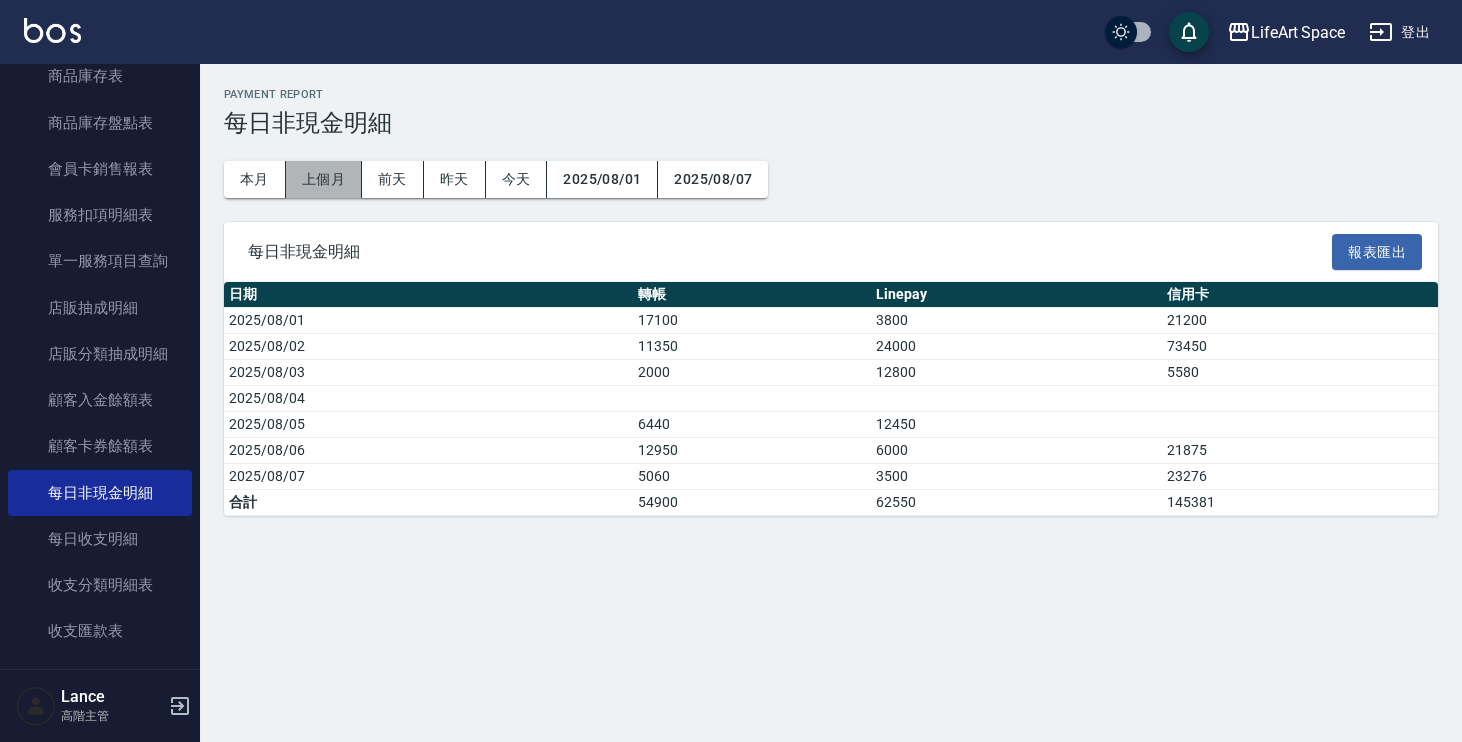 click on "上個月" at bounding box center [324, 179] 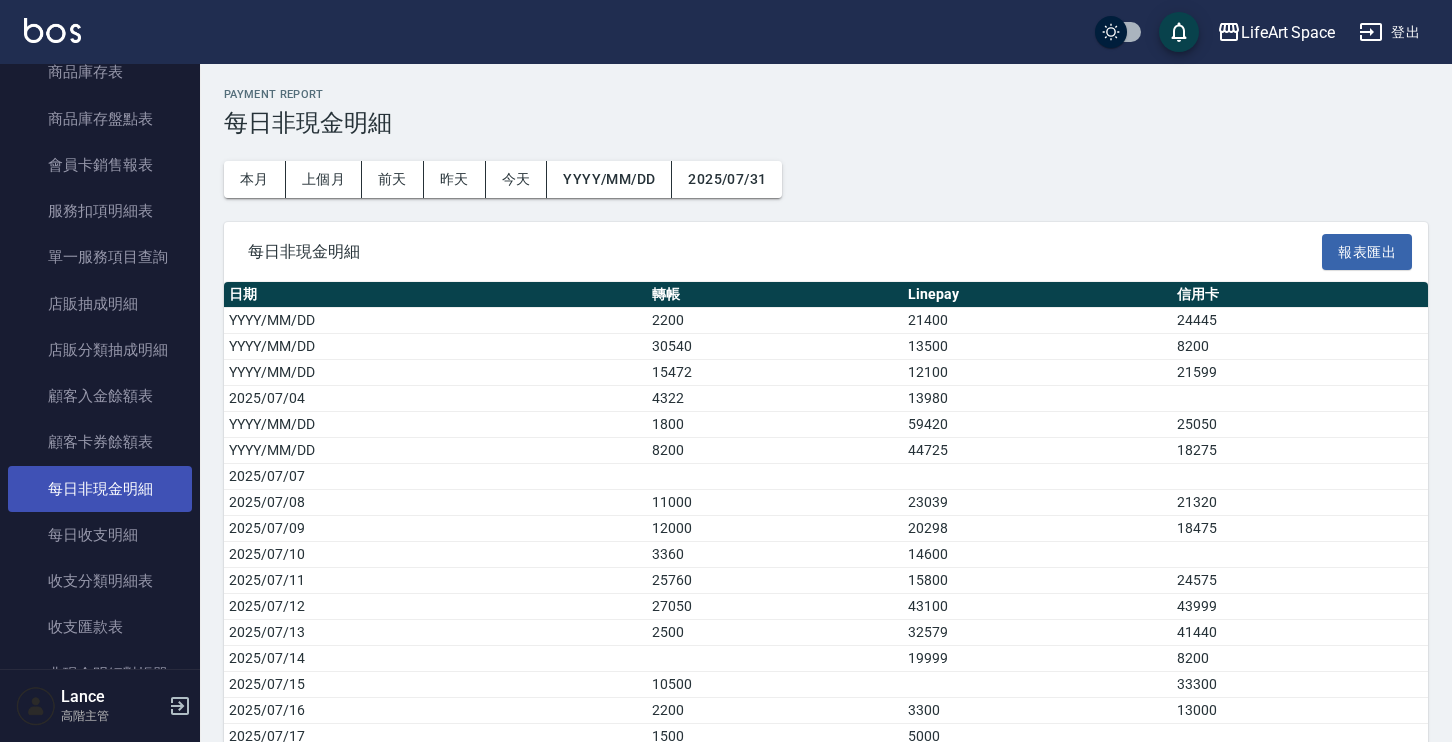 scroll, scrollTop: 1279, scrollLeft: 0, axis: vertical 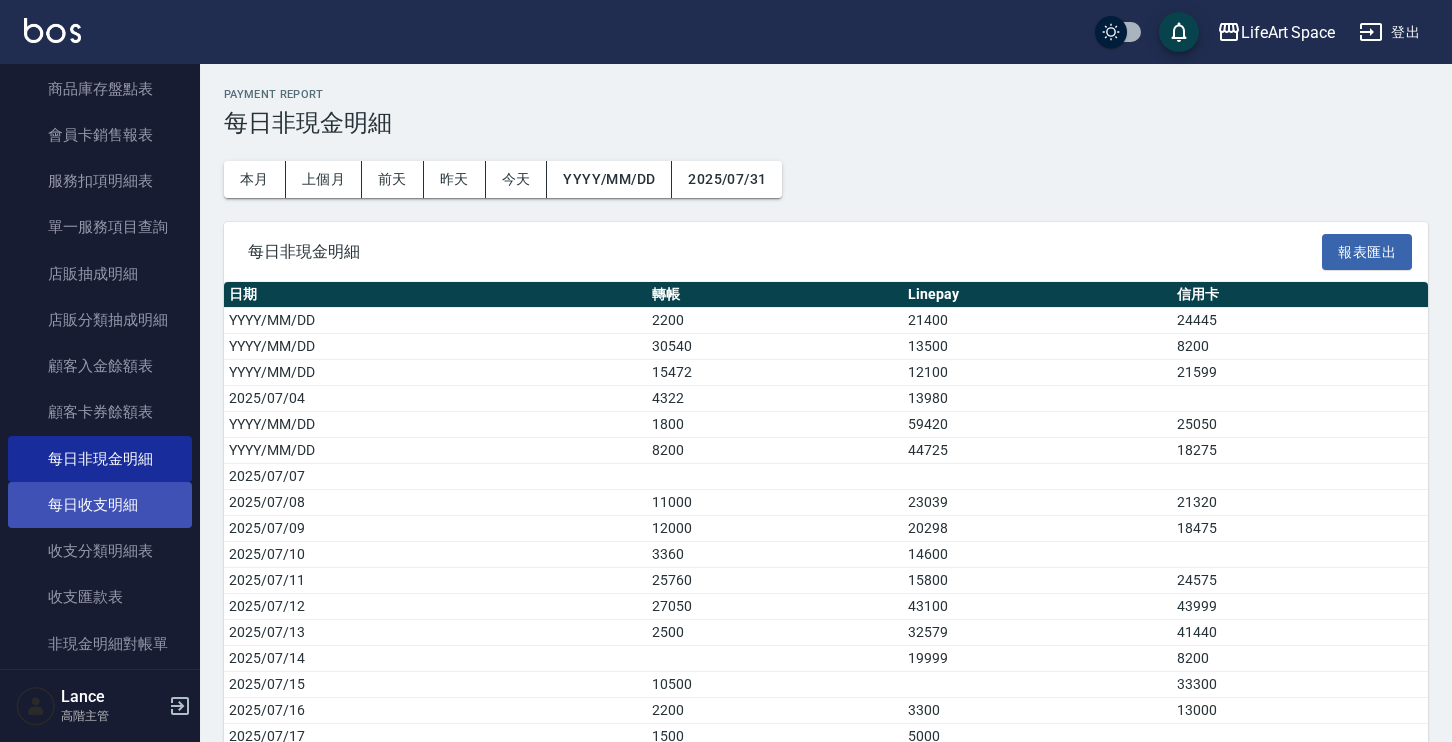 click on "每日收支明細" at bounding box center (100, 505) 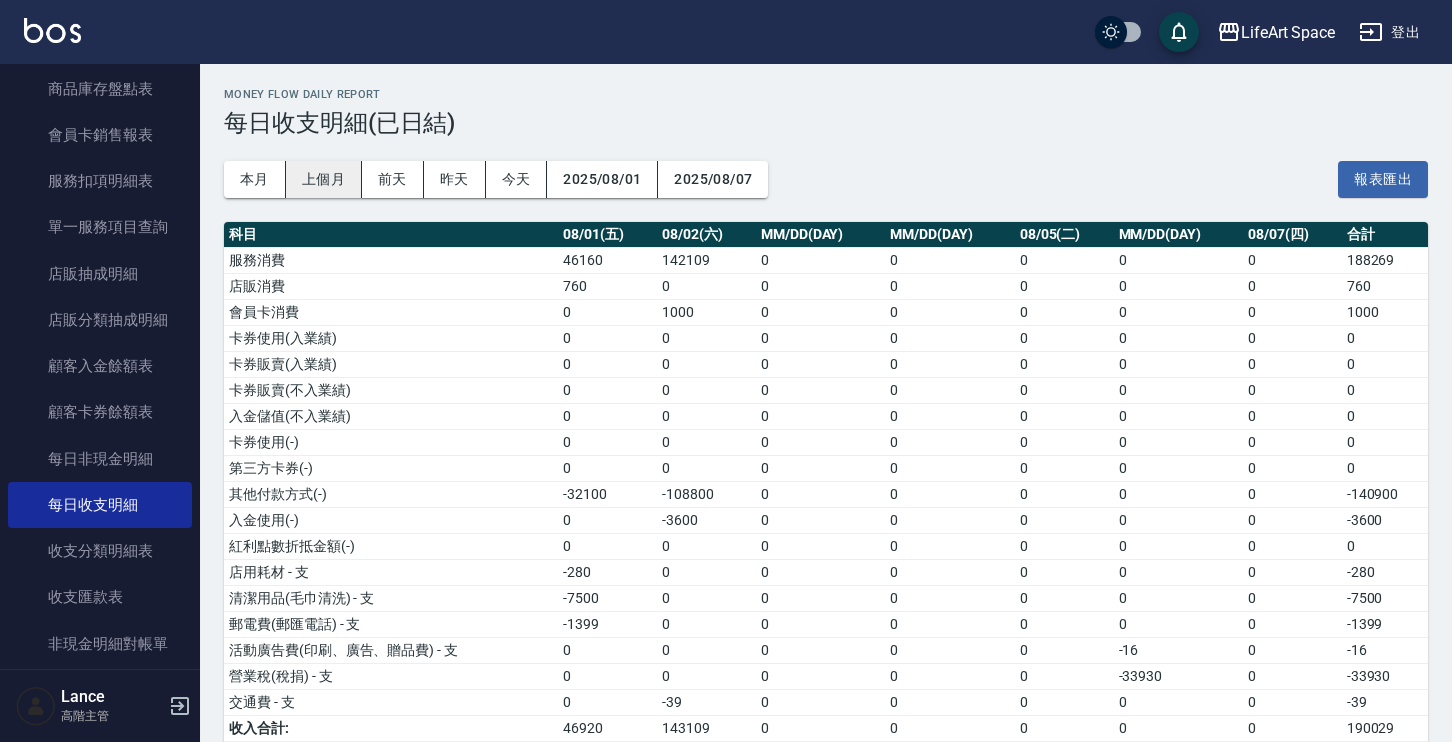 click on "上個月" at bounding box center (324, 179) 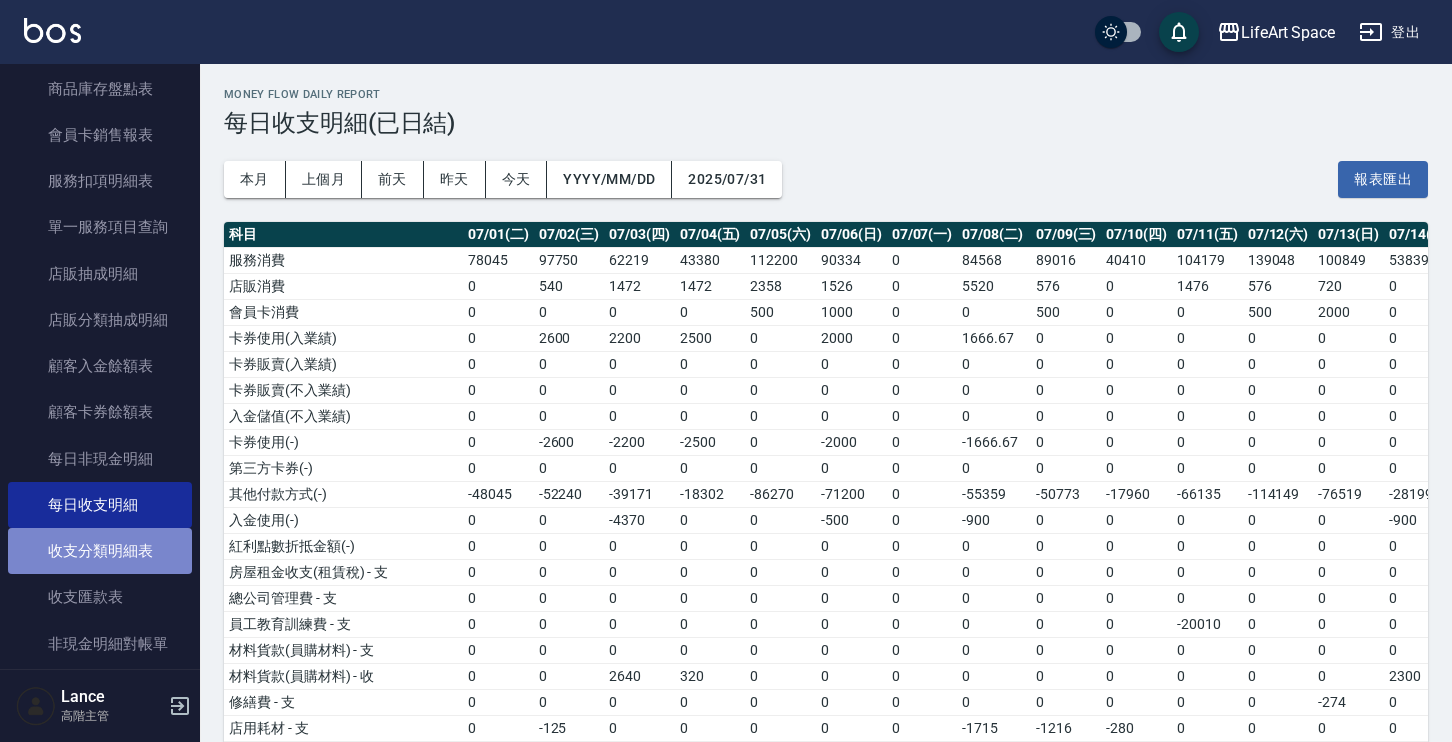 click on "收支分類明細表" at bounding box center [100, 551] 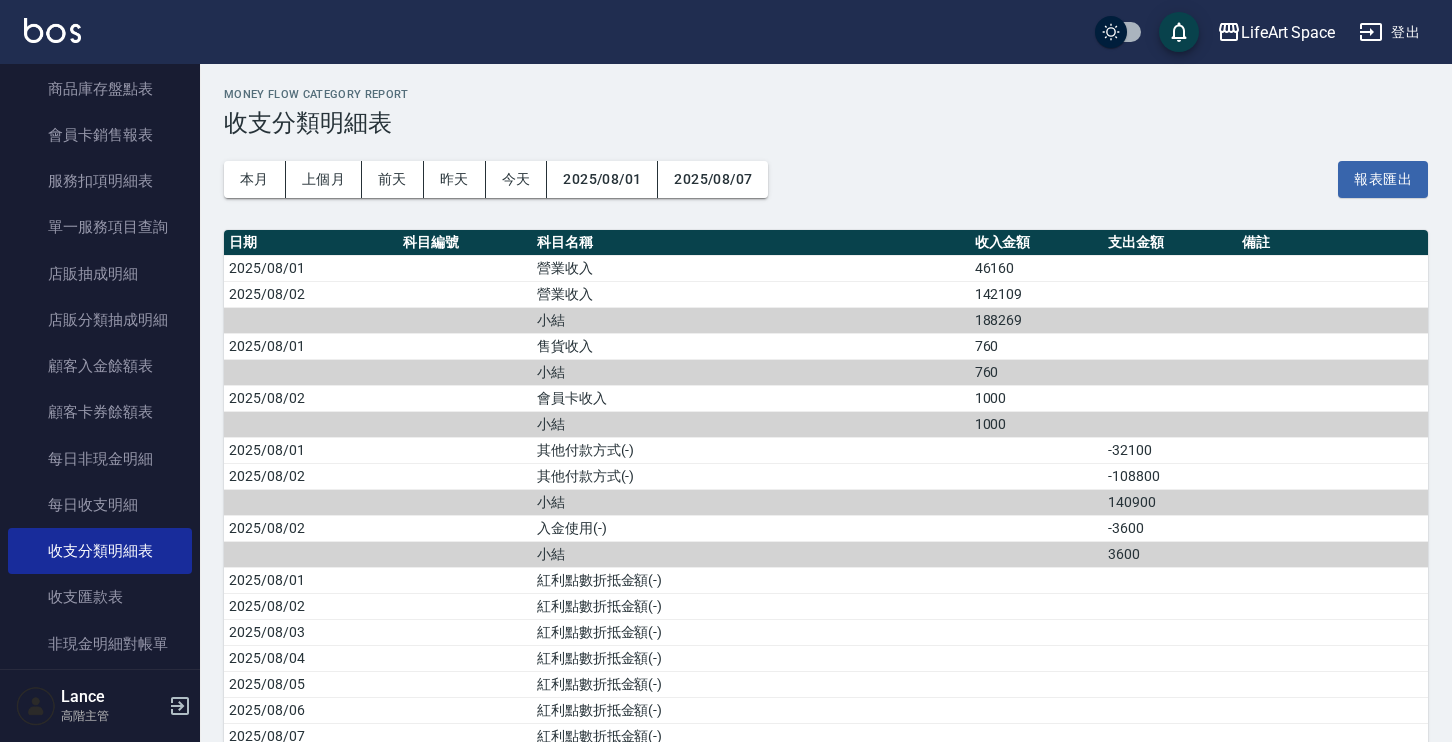 scroll, scrollTop: 27, scrollLeft: 0, axis: vertical 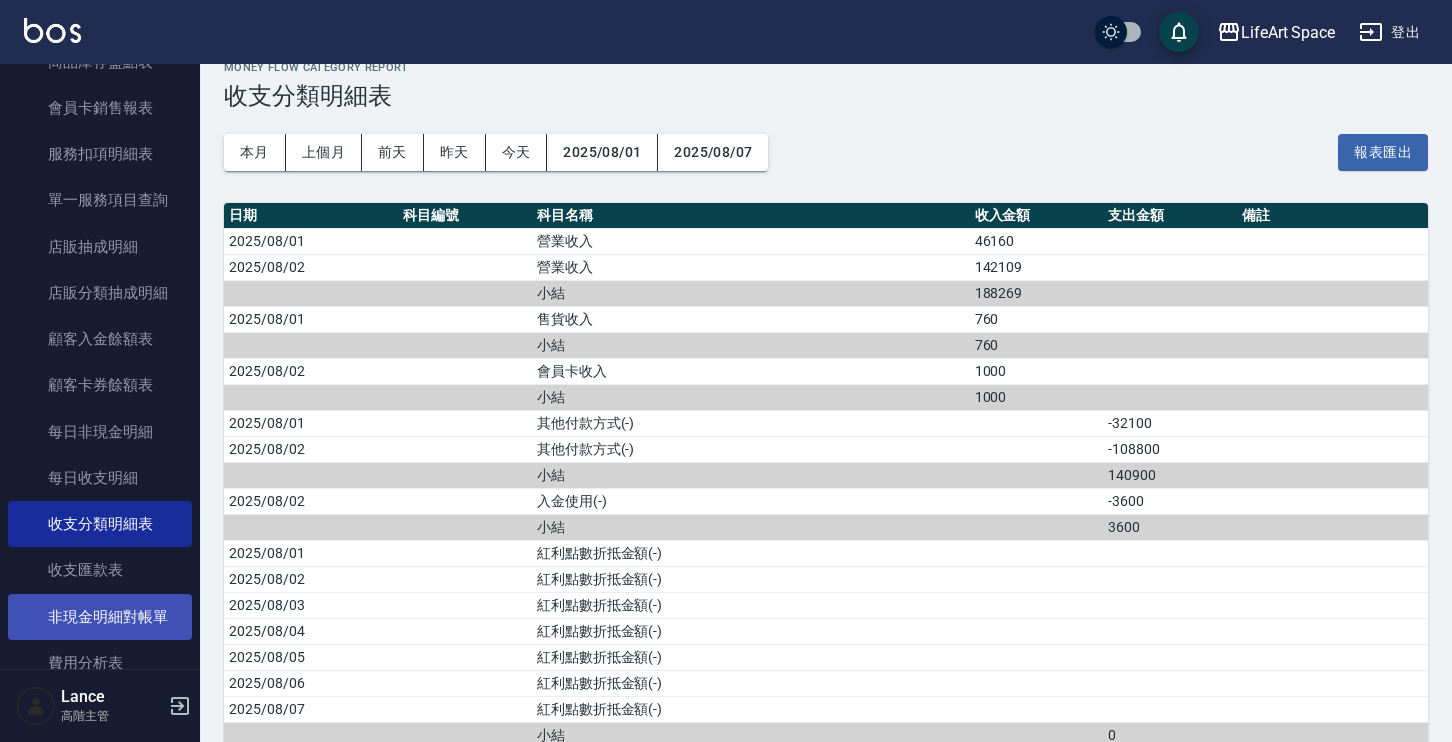 click on "非現金明細對帳單" at bounding box center [100, 617] 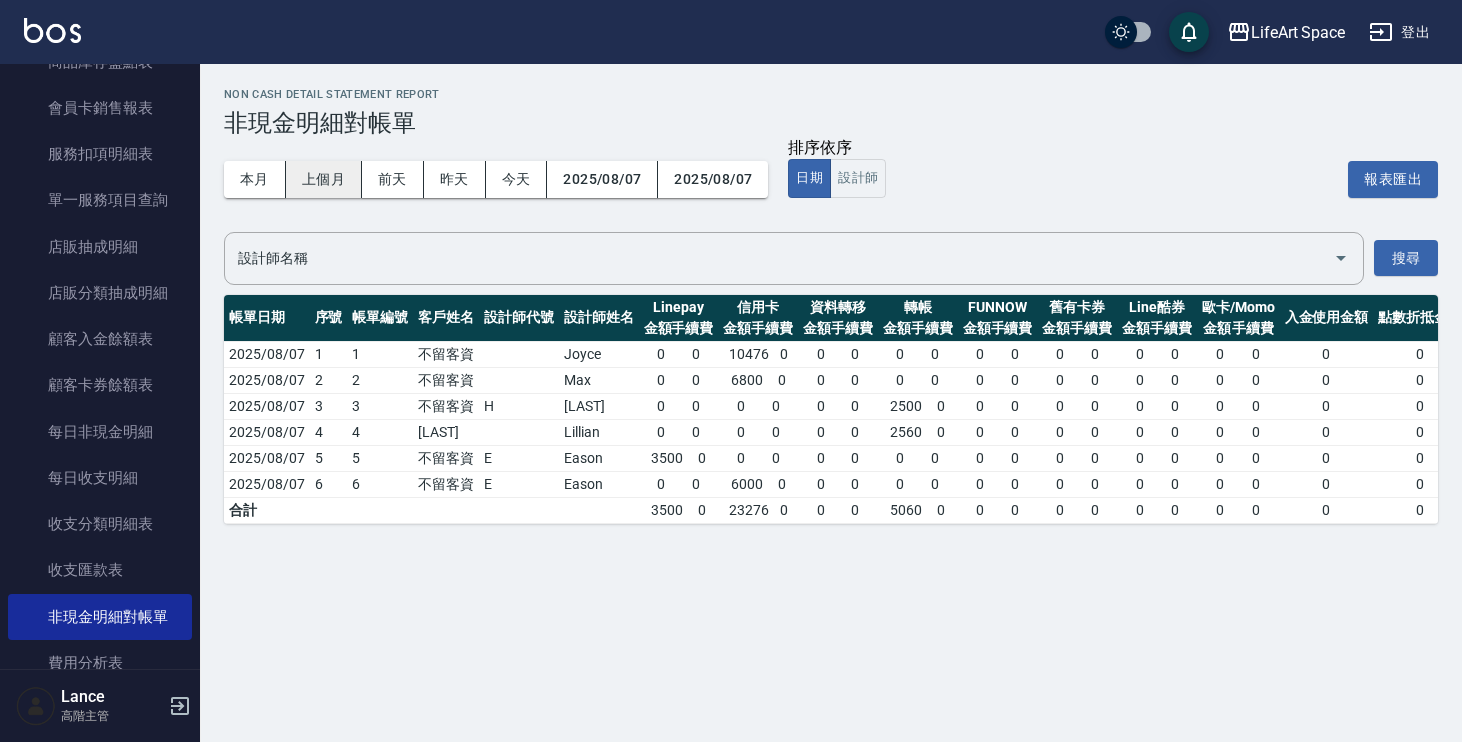 click on "上個月" at bounding box center (324, 179) 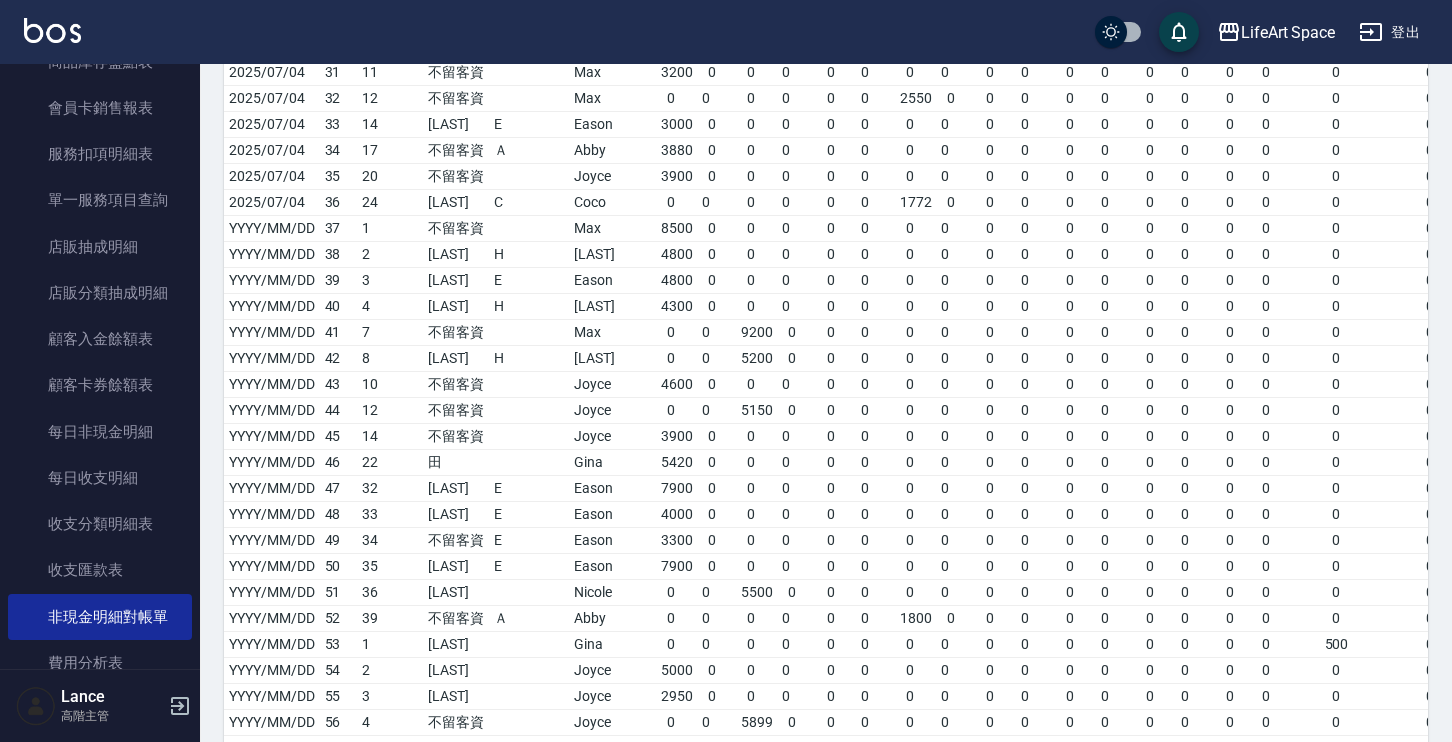 scroll, scrollTop: 0, scrollLeft: 0, axis: both 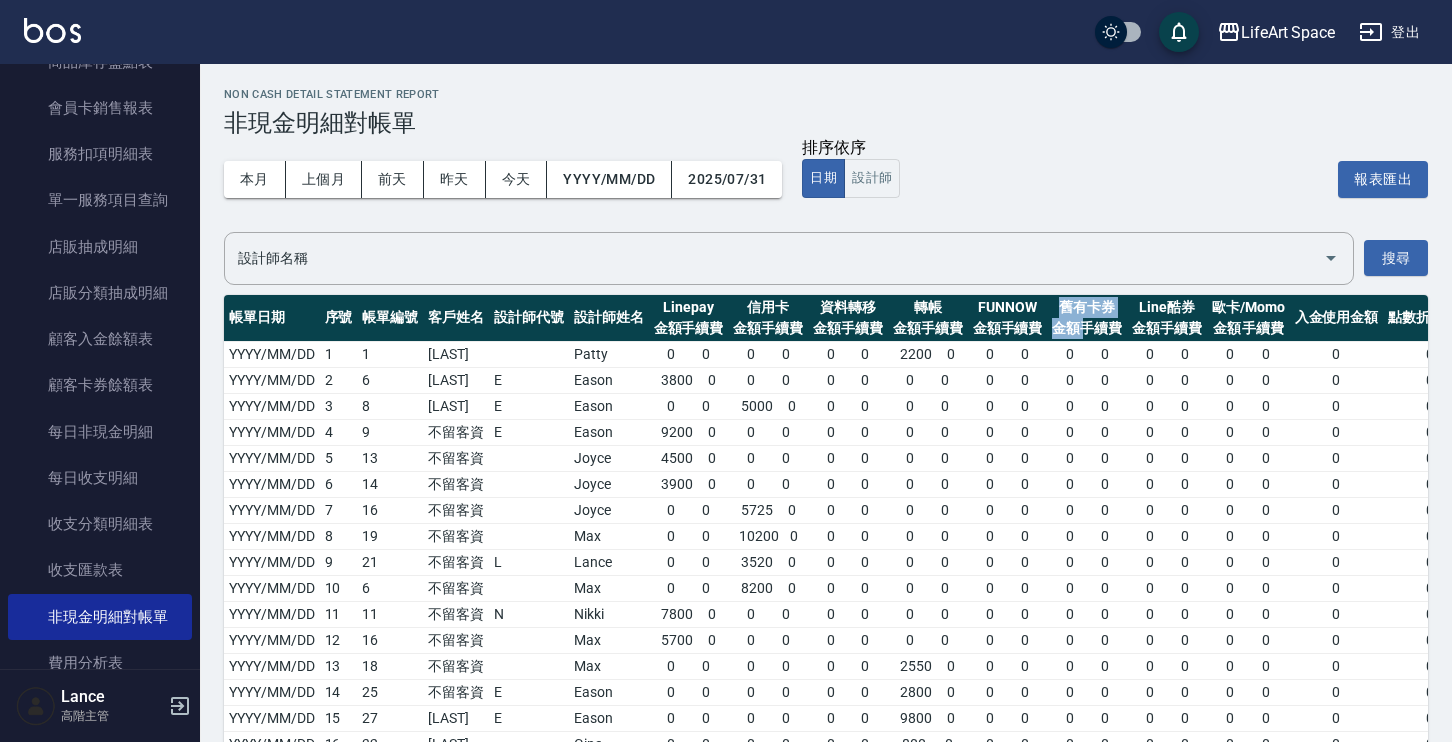 drag, startPoint x: 1140, startPoint y: 318, endPoint x: 1040, endPoint y: 337, distance: 101.788994 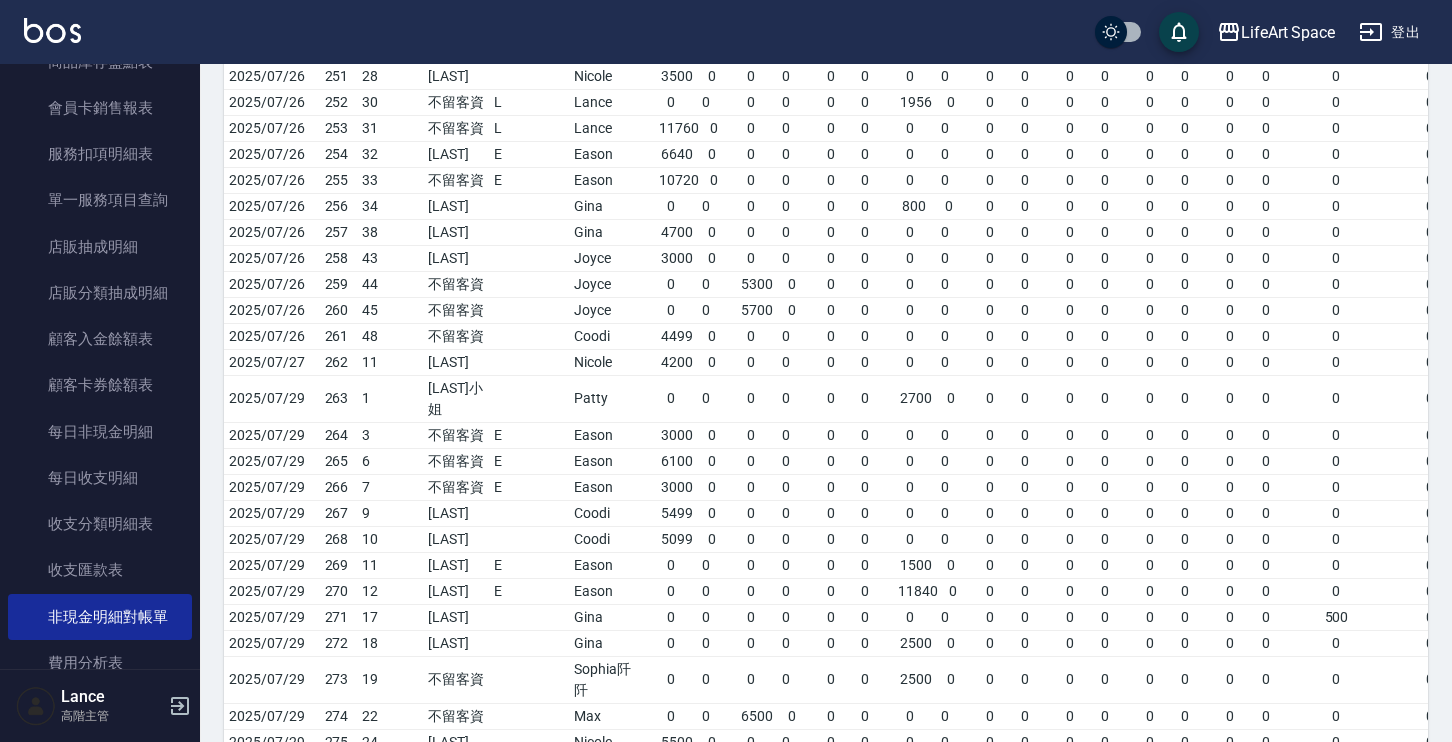 scroll, scrollTop: 7220, scrollLeft: 0, axis: vertical 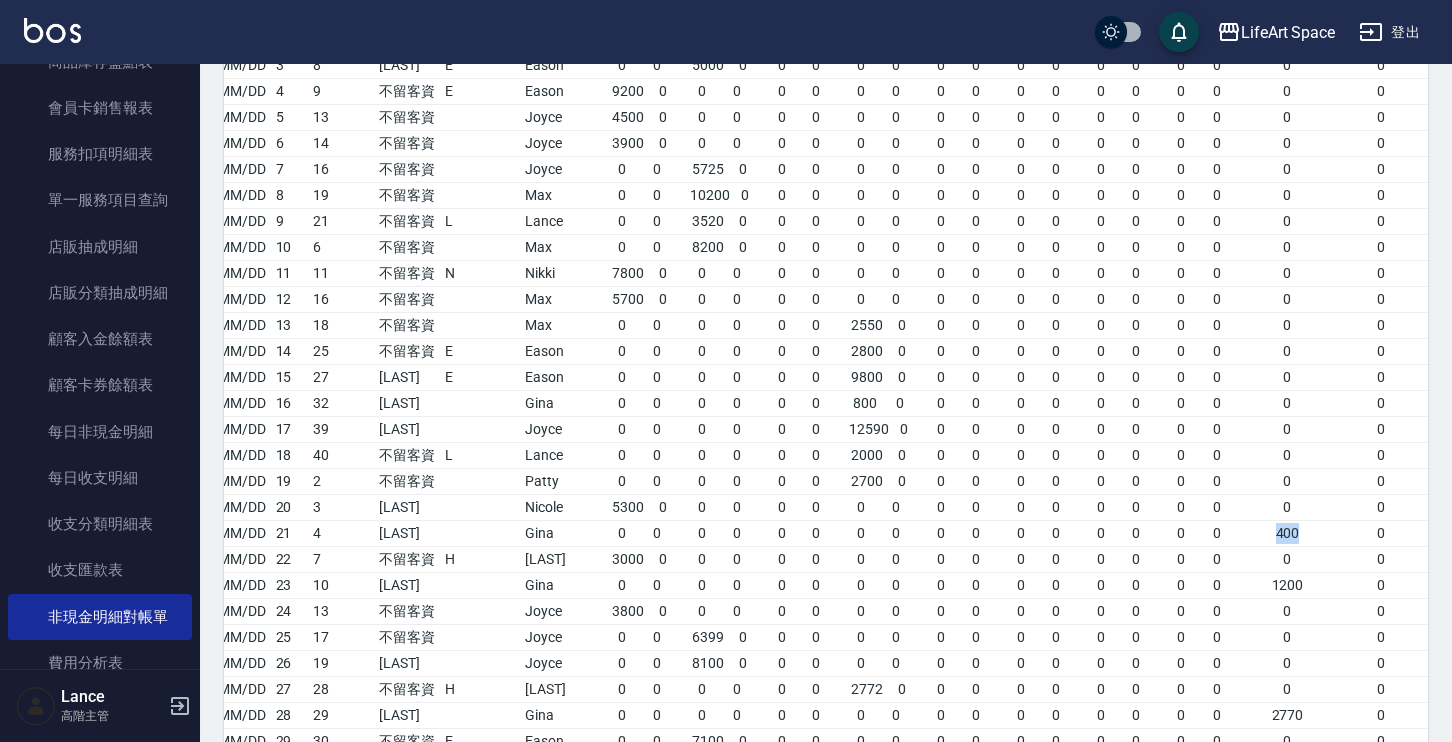 drag, startPoint x: 1269, startPoint y: 529, endPoint x: 1305, endPoint y: 528, distance: 36.013885 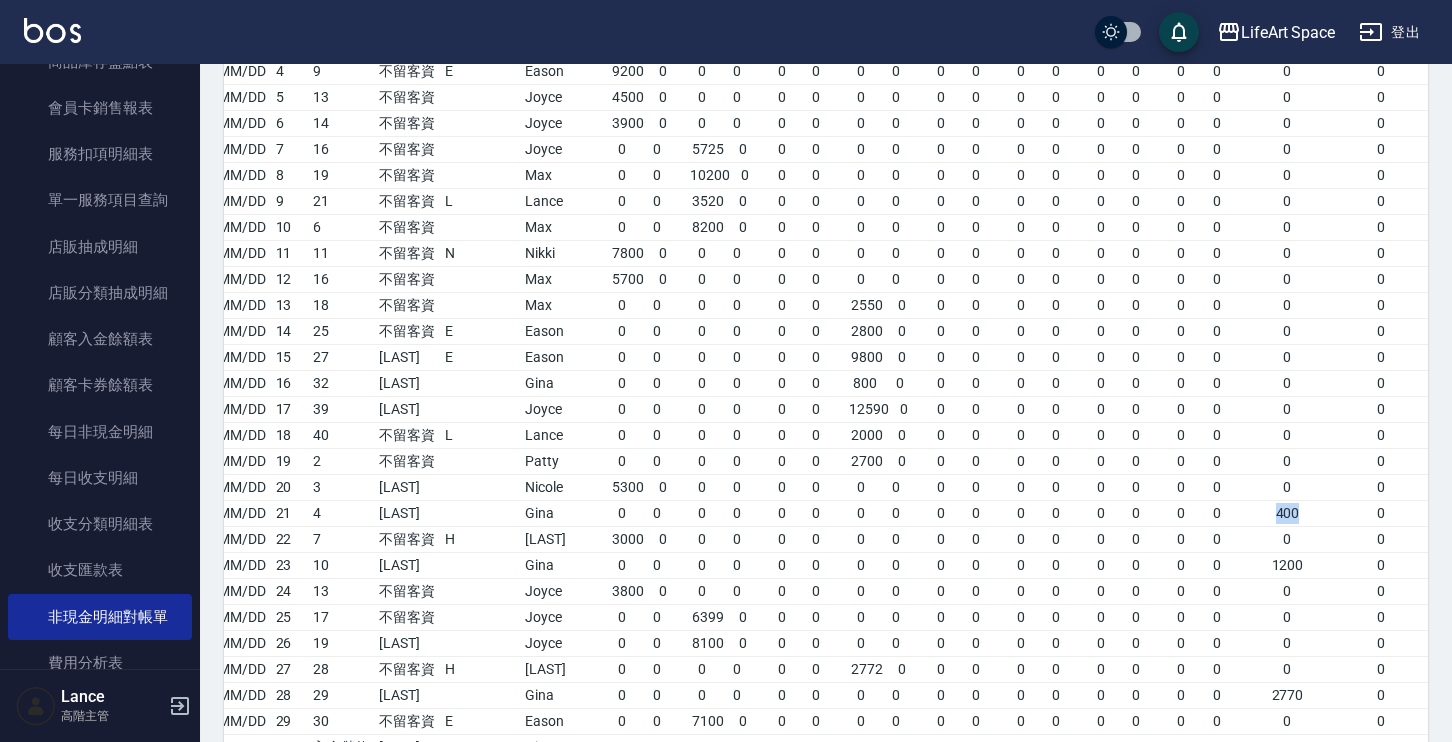 scroll, scrollTop: 400, scrollLeft: 0, axis: vertical 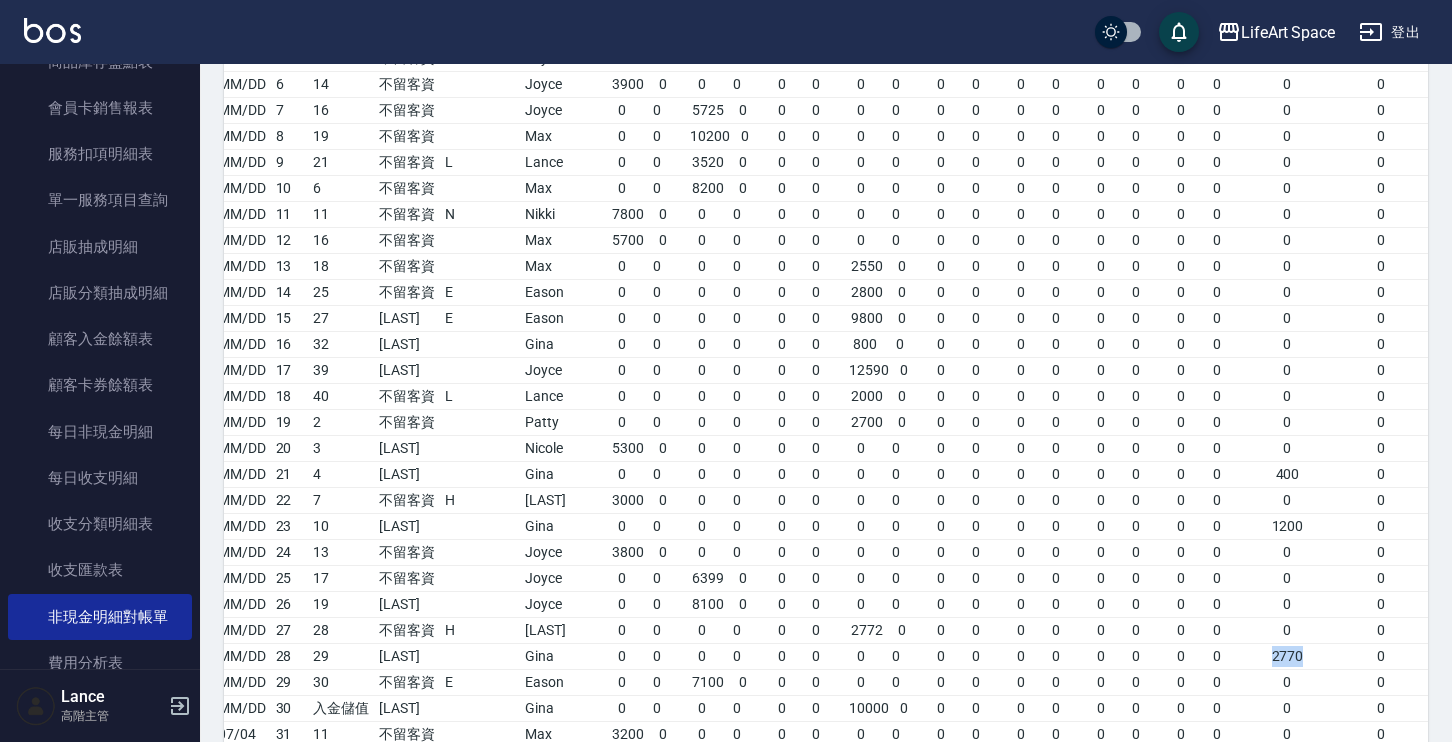 drag, startPoint x: 1255, startPoint y: 653, endPoint x: 1302, endPoint y: 647, distance: 47.38143 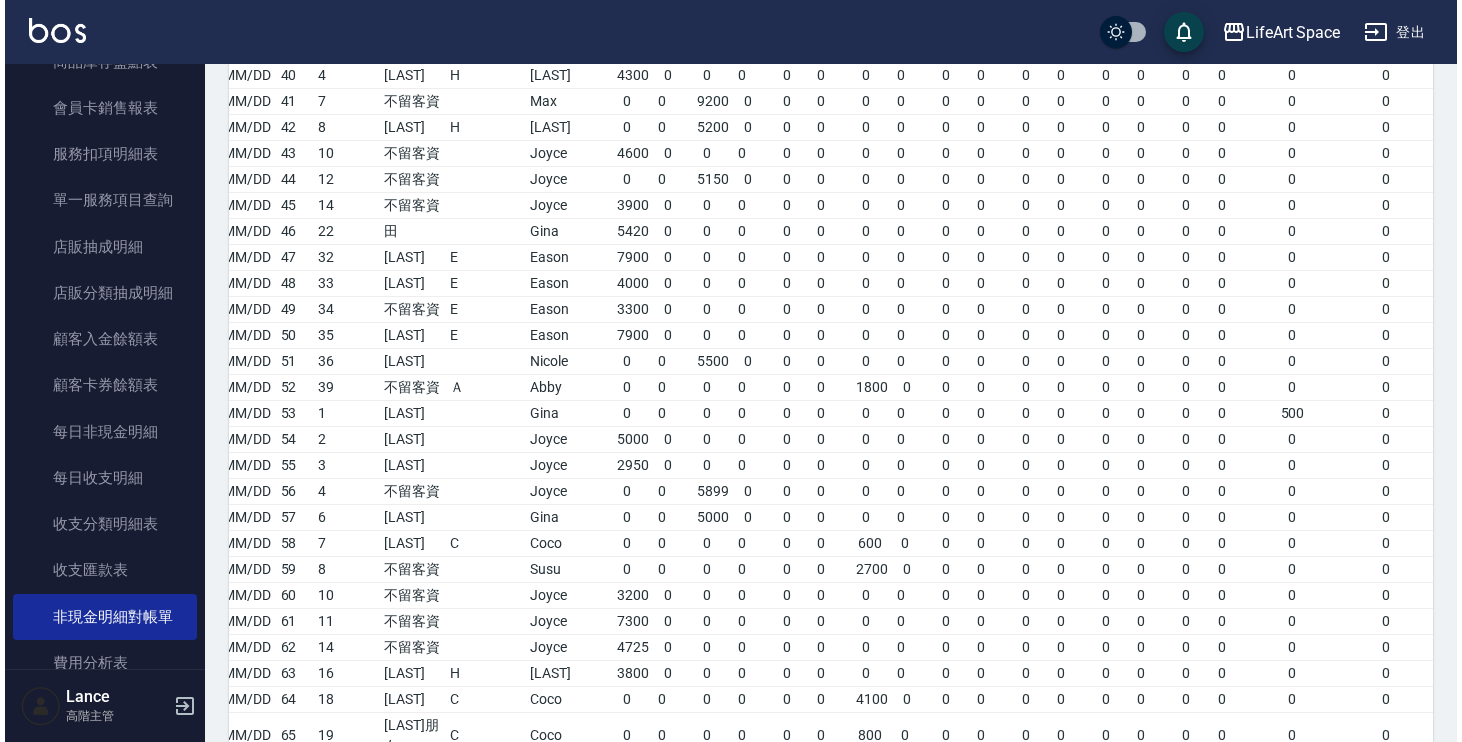 scroll, scrollTop: 0, scrollLeft: 0, axis: both 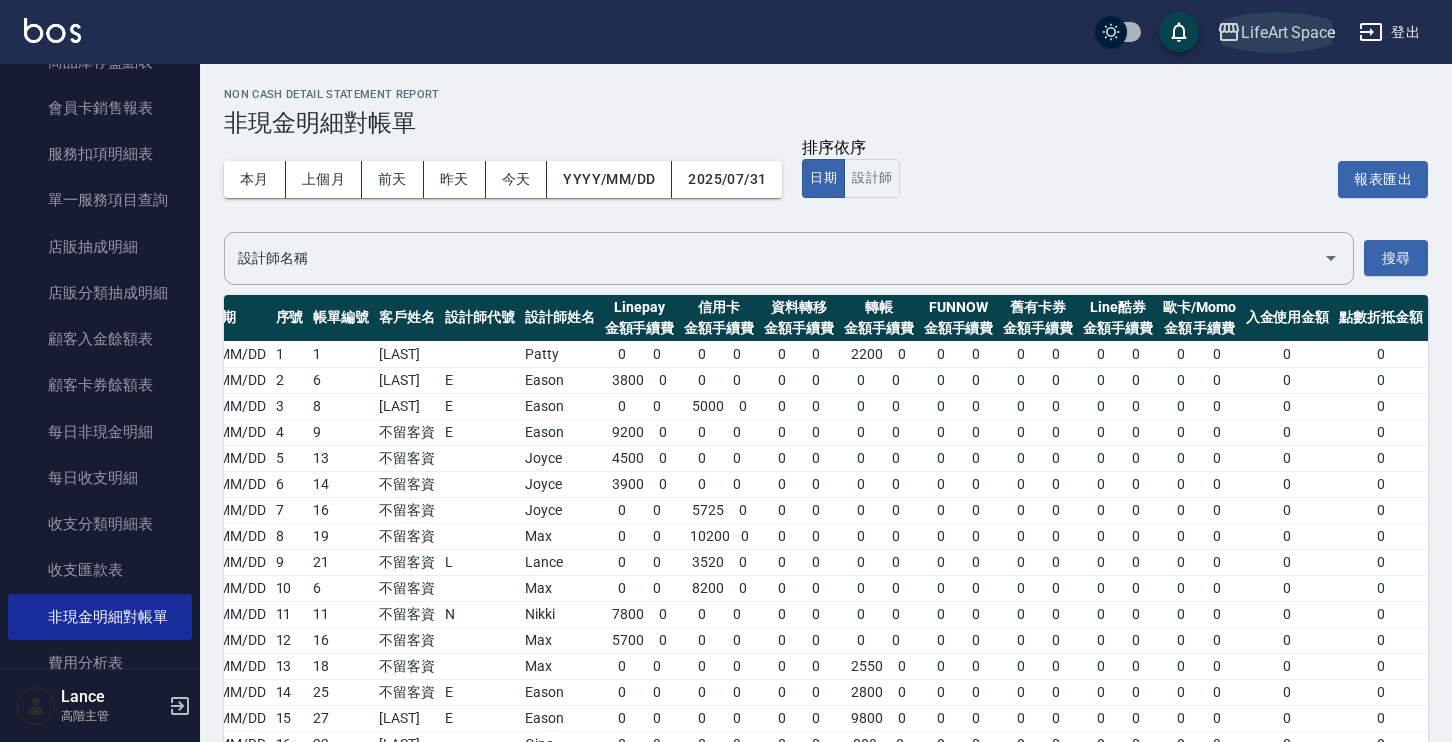 click on "LifeArt Space" at bounding box center [1288, 32] 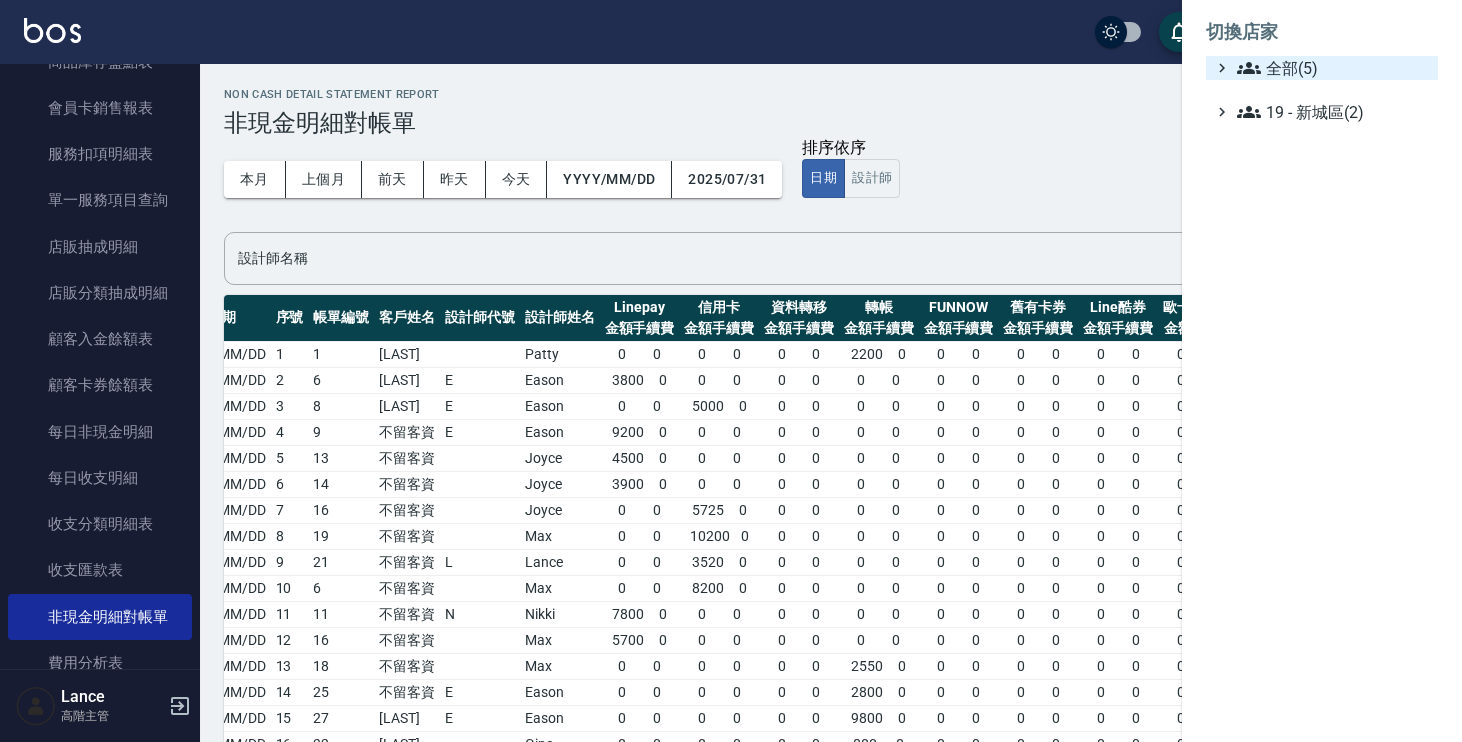 click 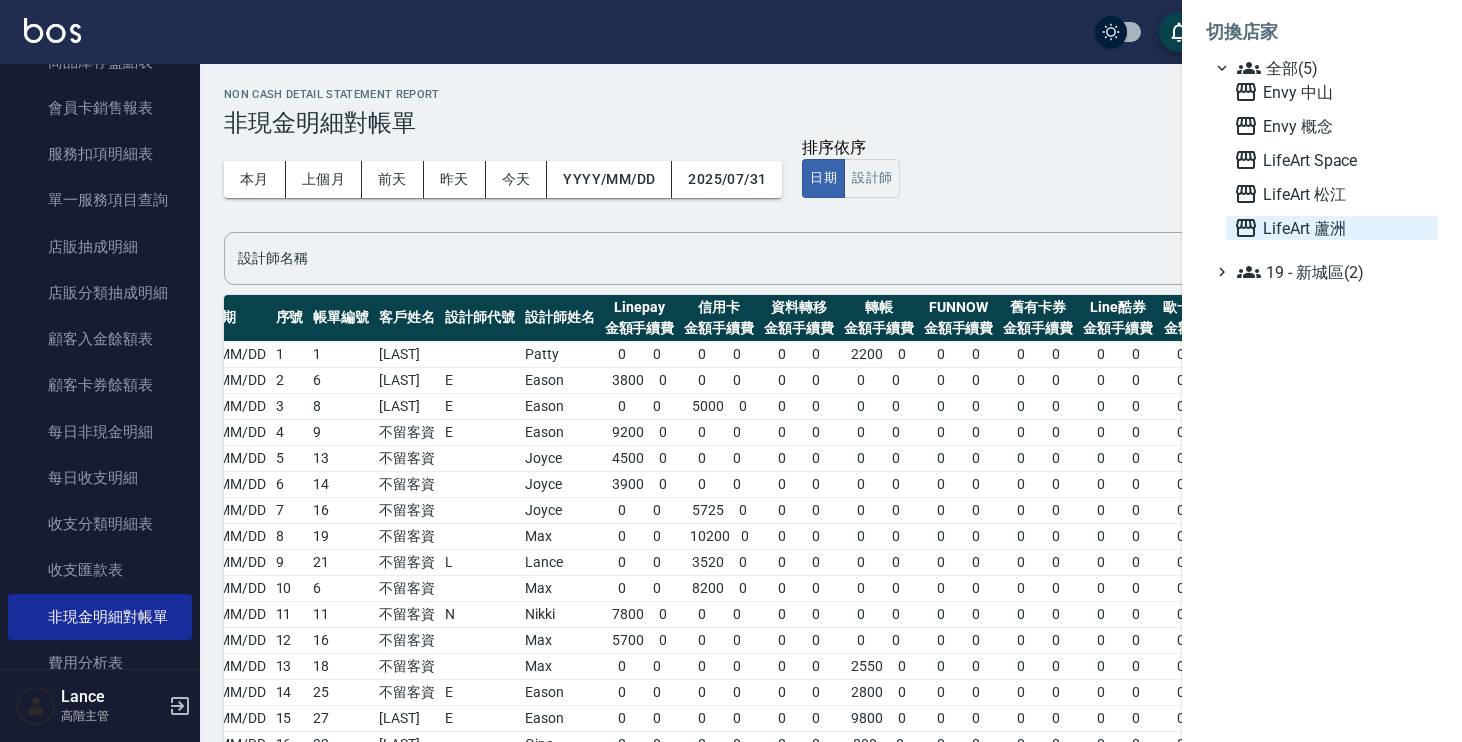 click on "LifeArt 蘆洲" at bounding box center [1332, 228] 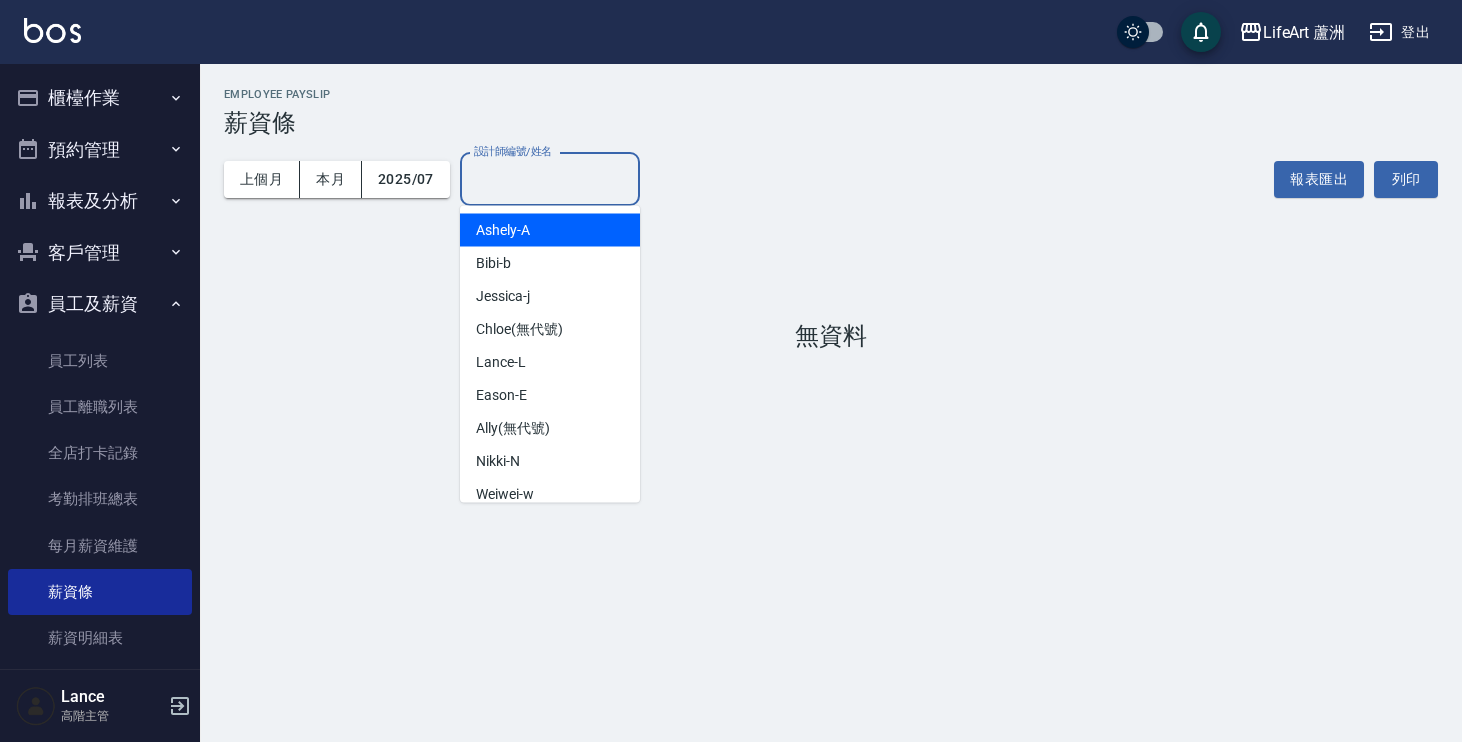 scroll, scrollTop: 0, scrollLeft: 0, axis: both 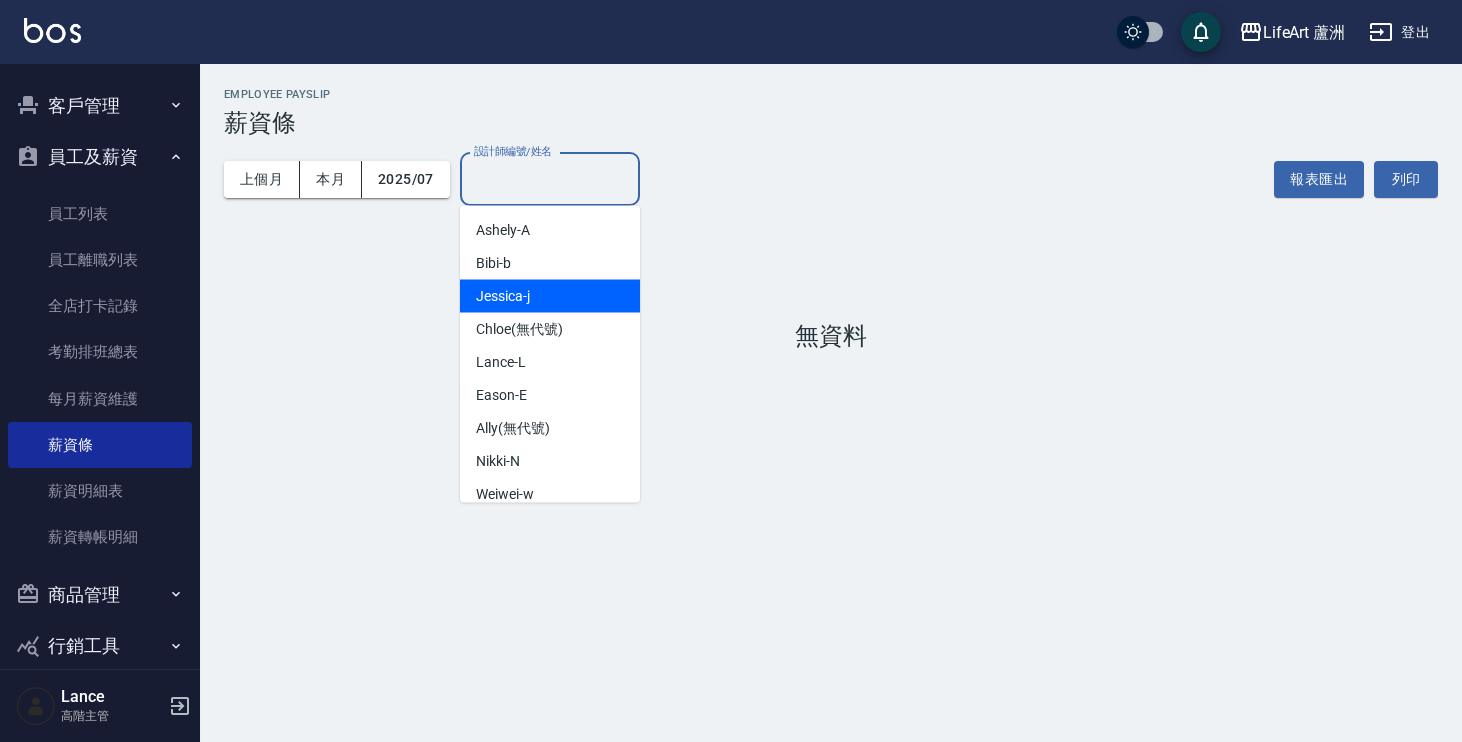 click on "上個月 本月 2025/07 設計師編號/姓名 設計師編號/姓名 報表匯出 列印" at bounding box center (831, 179) 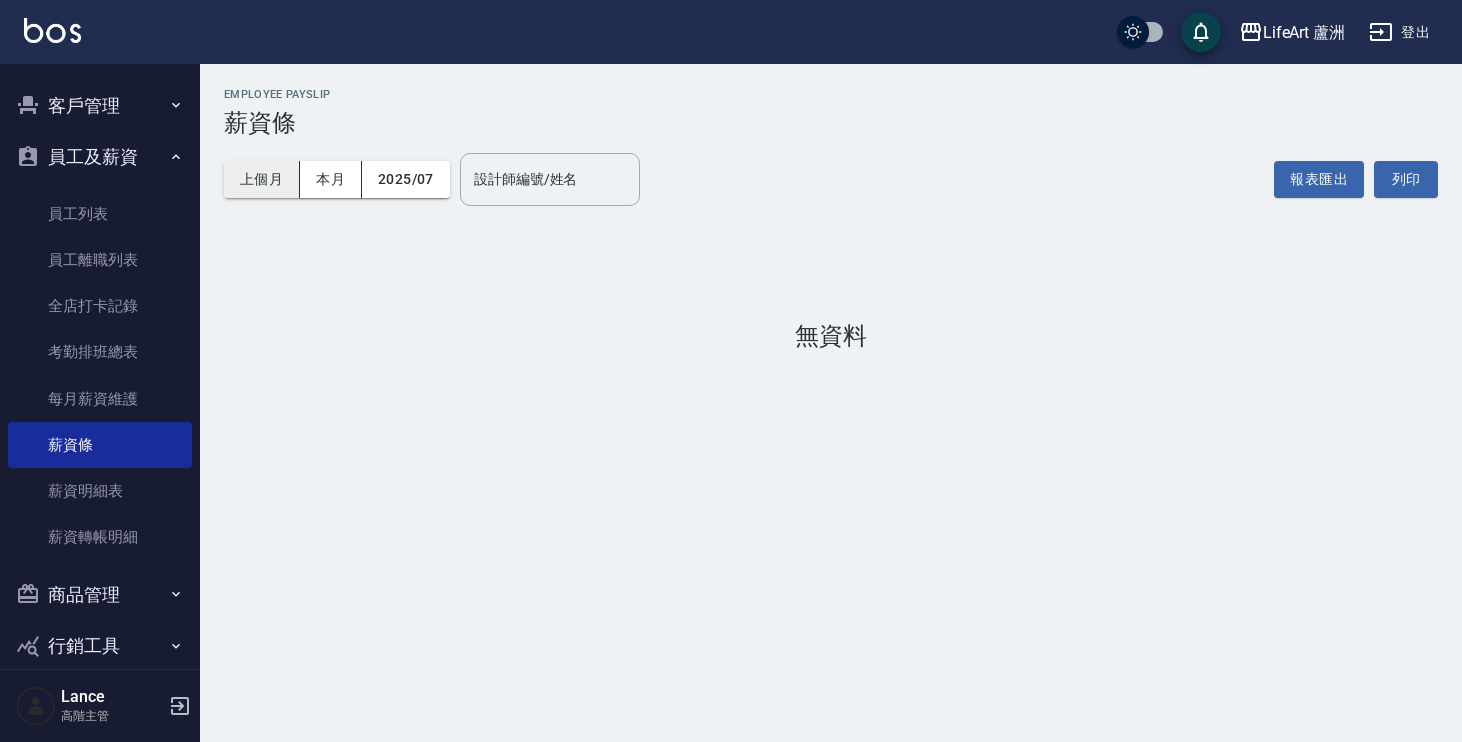 click on "上個月" at bounding box center [262, 179] 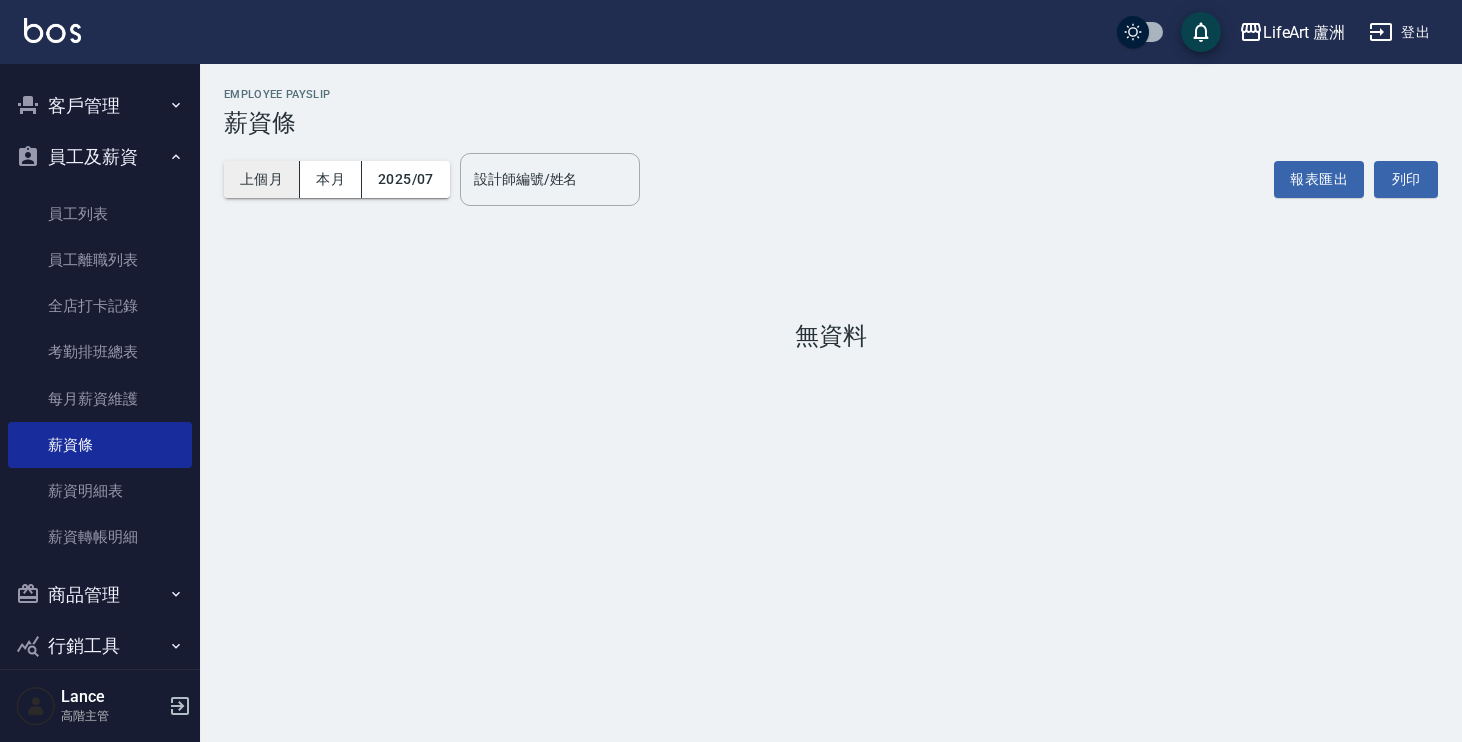 click on "上個月" at bounding box center [262, 179] 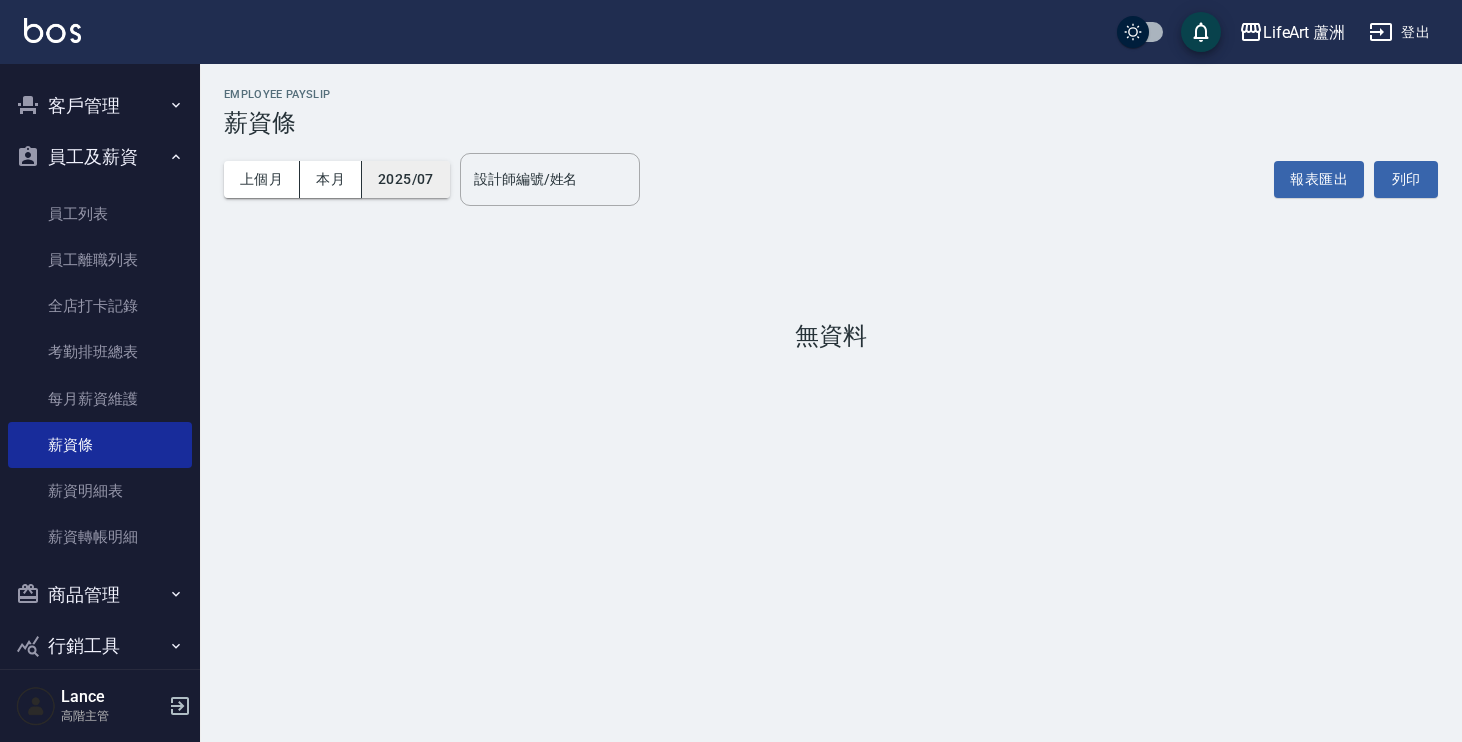 click on "2025/07" at bounding box center [406, 179] 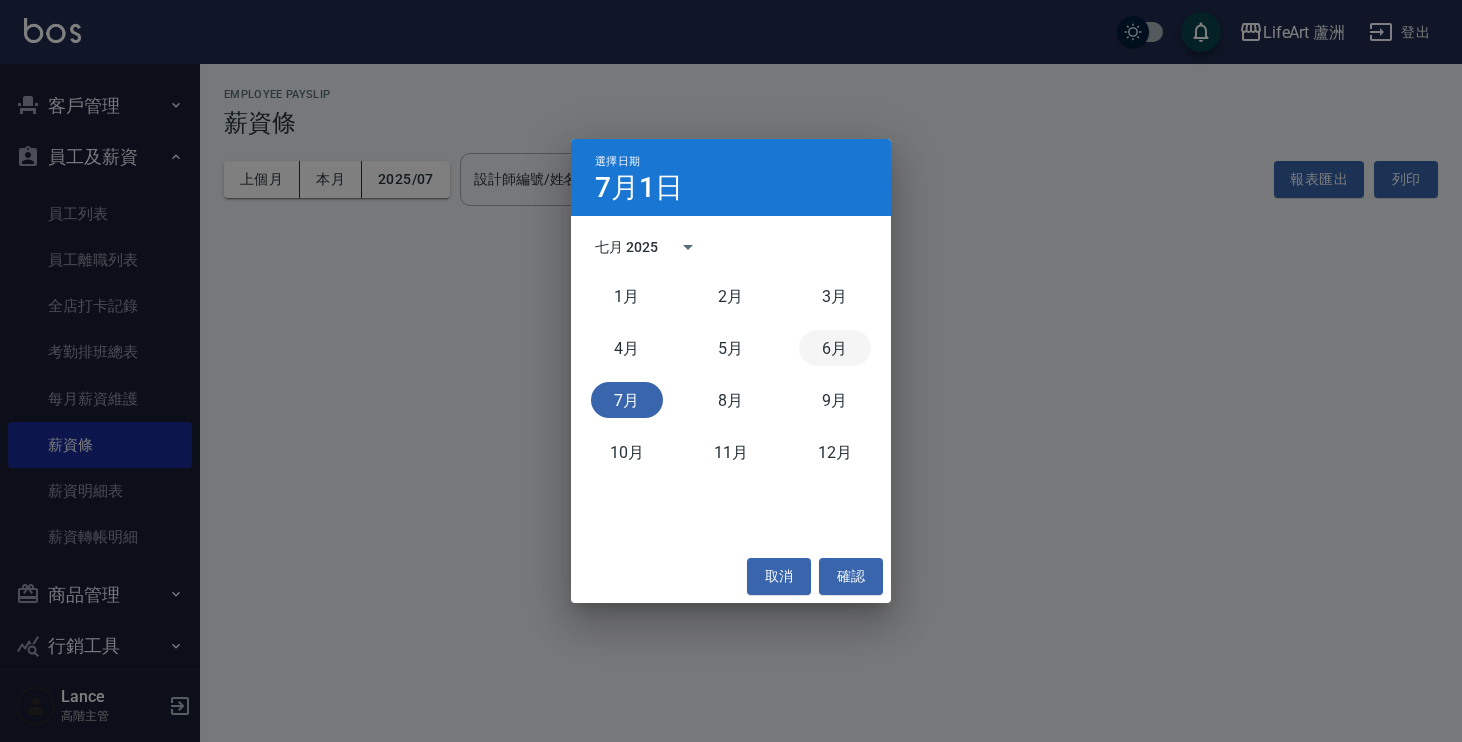 click on "6月" at bounding box center (835, 348) 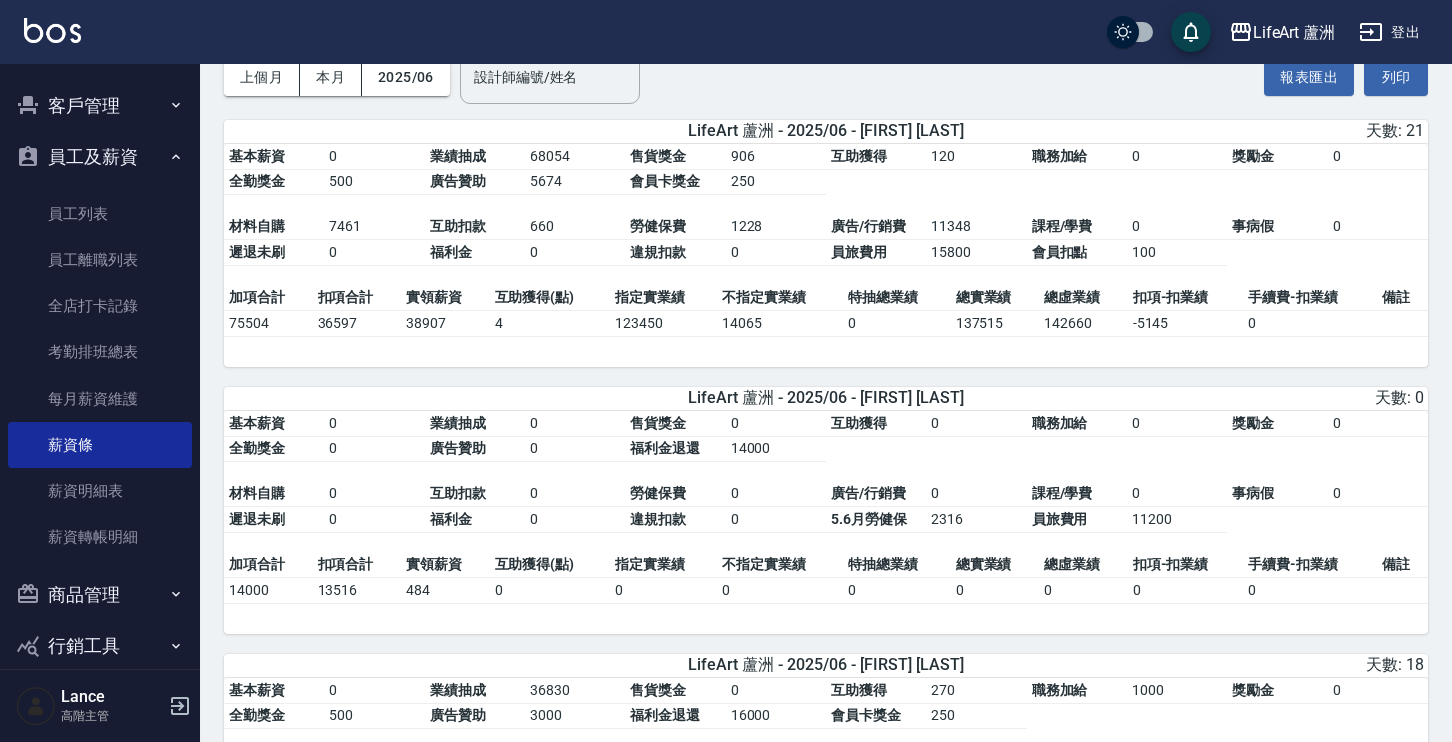 scroll, scrollTop: 0, scrollLeft: 0, axis: both 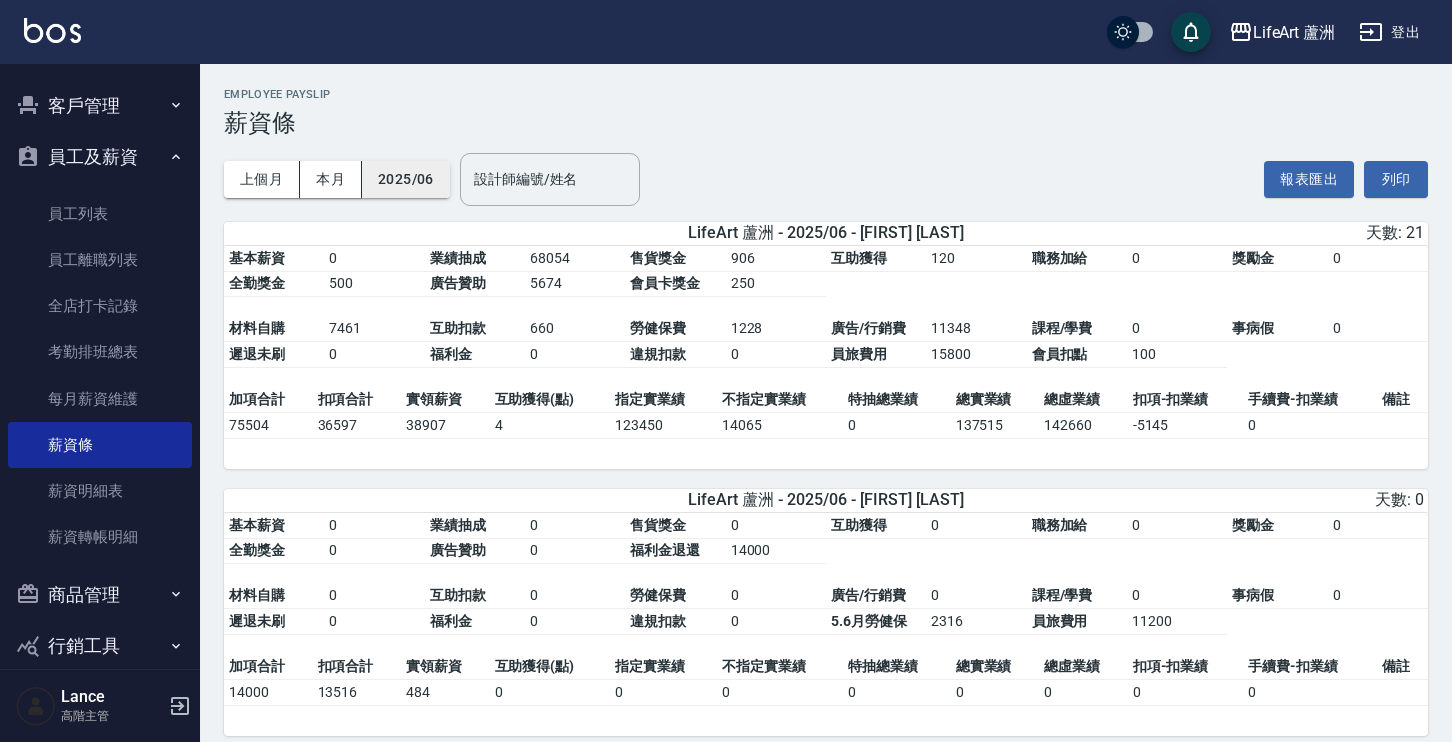 click on "2025/06" at bounding box center [406, 179] 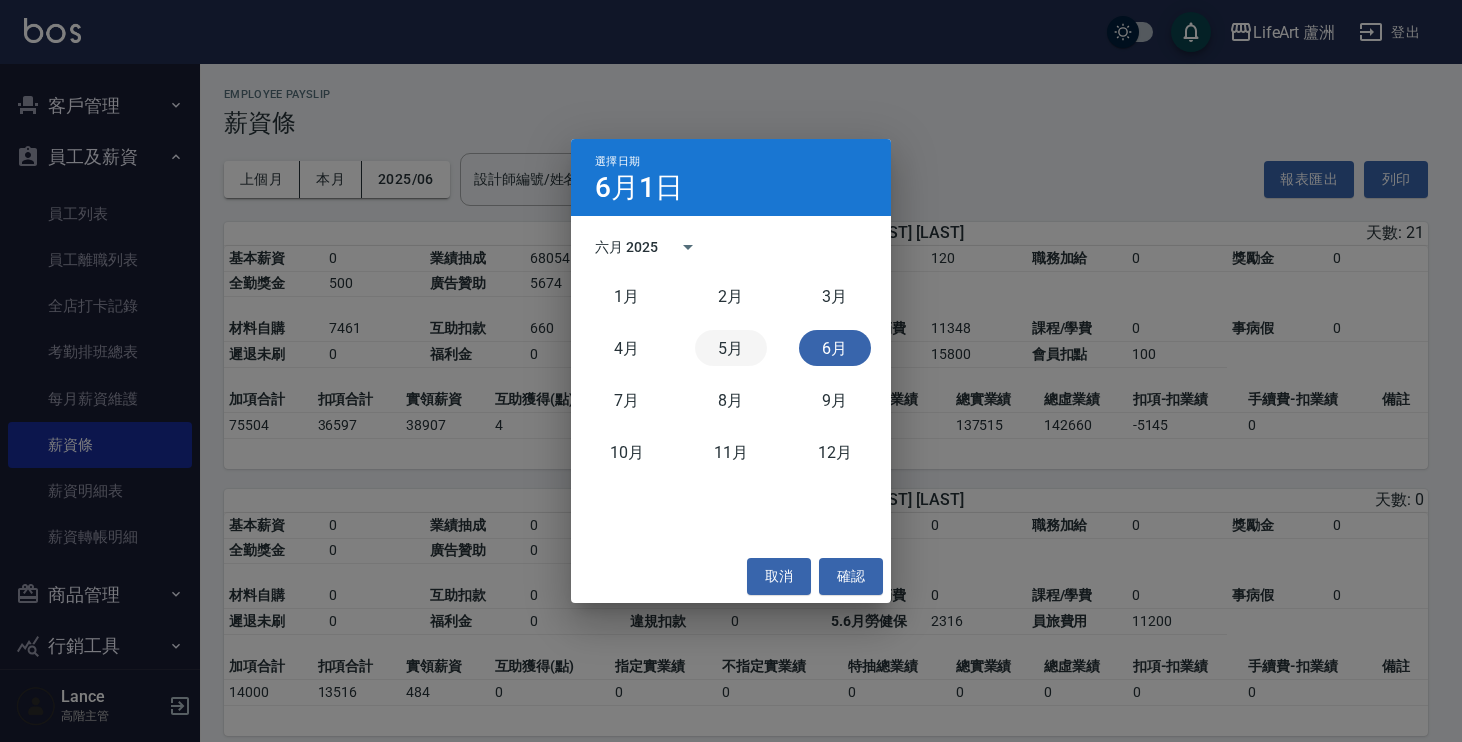 click on "5月" at bounding box center (731, 348) 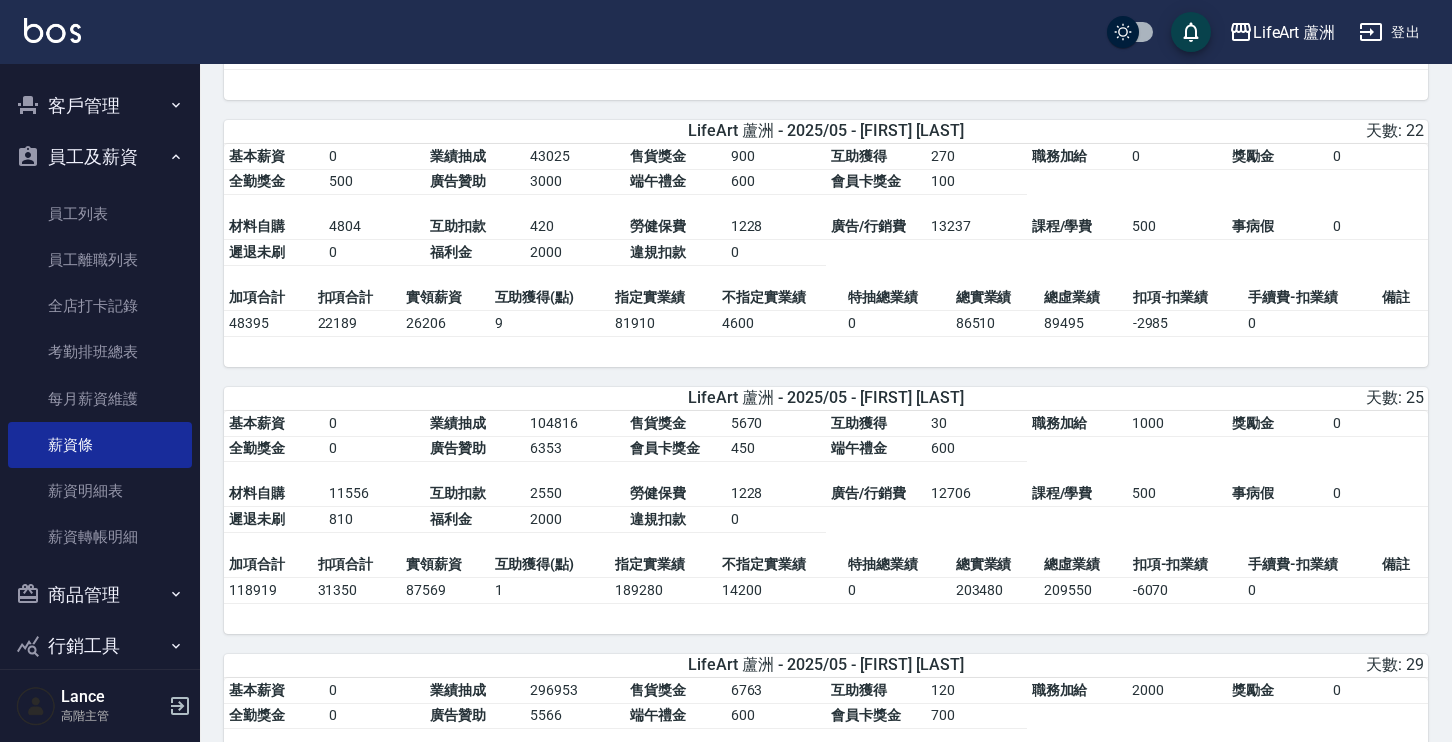 scroll, scrollTop: 213, scrollLeft: 0, axis: vertical 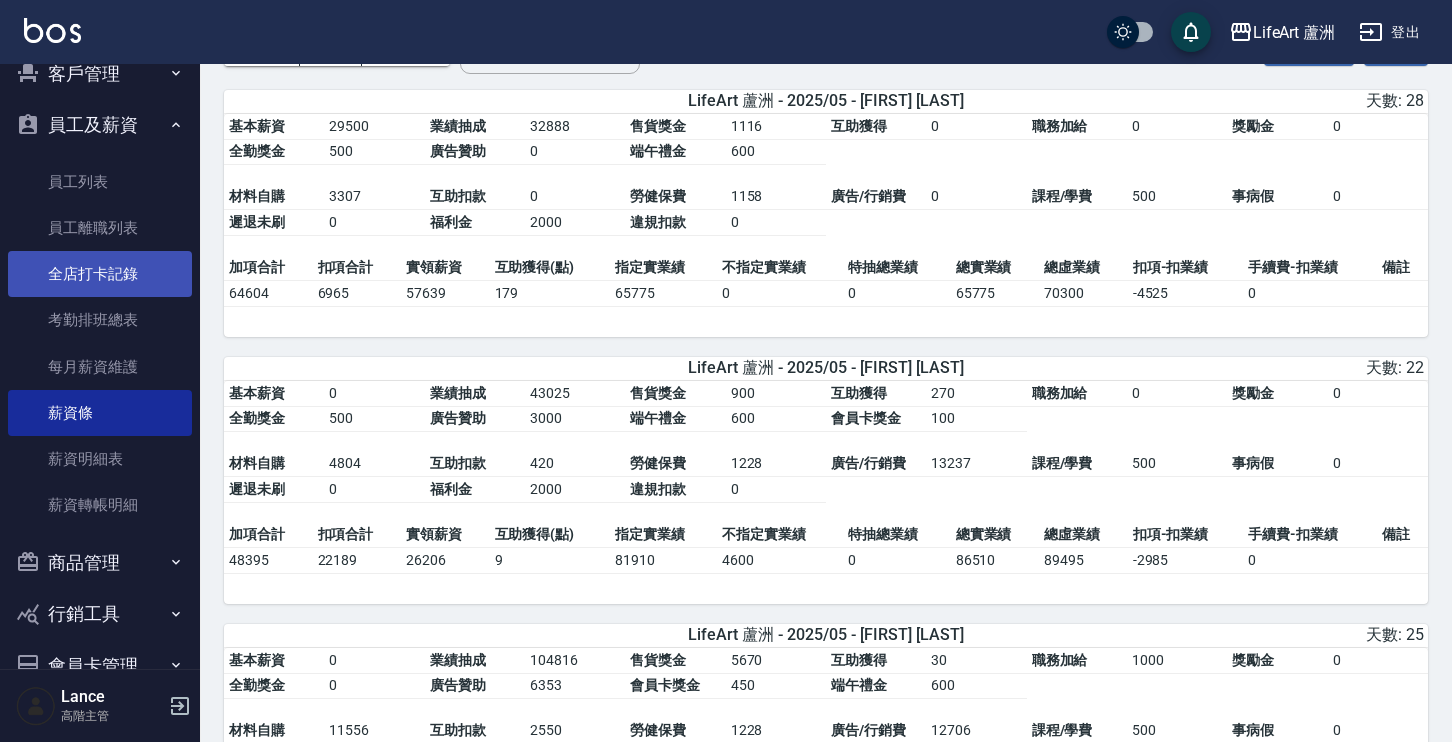 click on "全店打卡記錄" at bounding box center [100, 274] 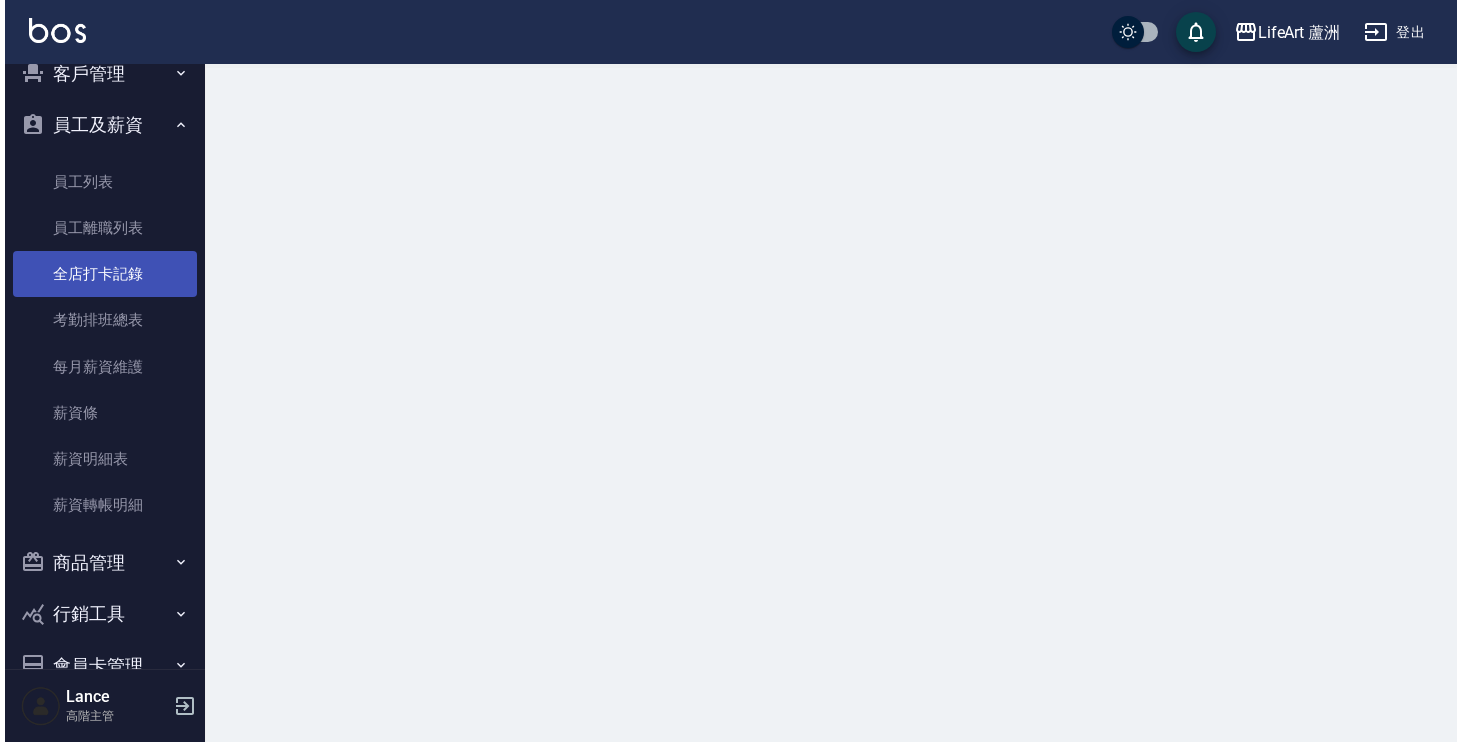 scroll, scrollTop: 0, scrollLeft: 0, axis: both 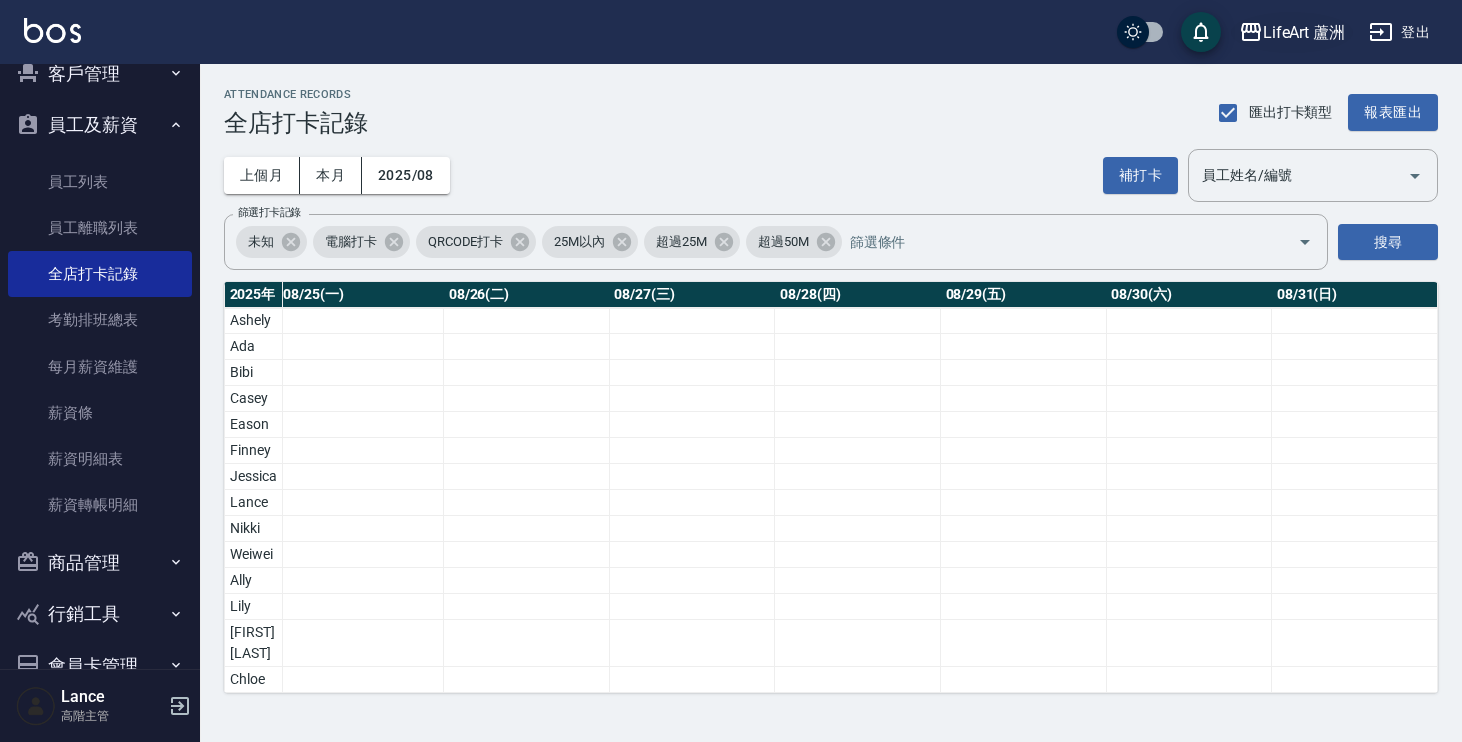 click on "LifeArt 蘆洲" at bounding box center [1292, 32] 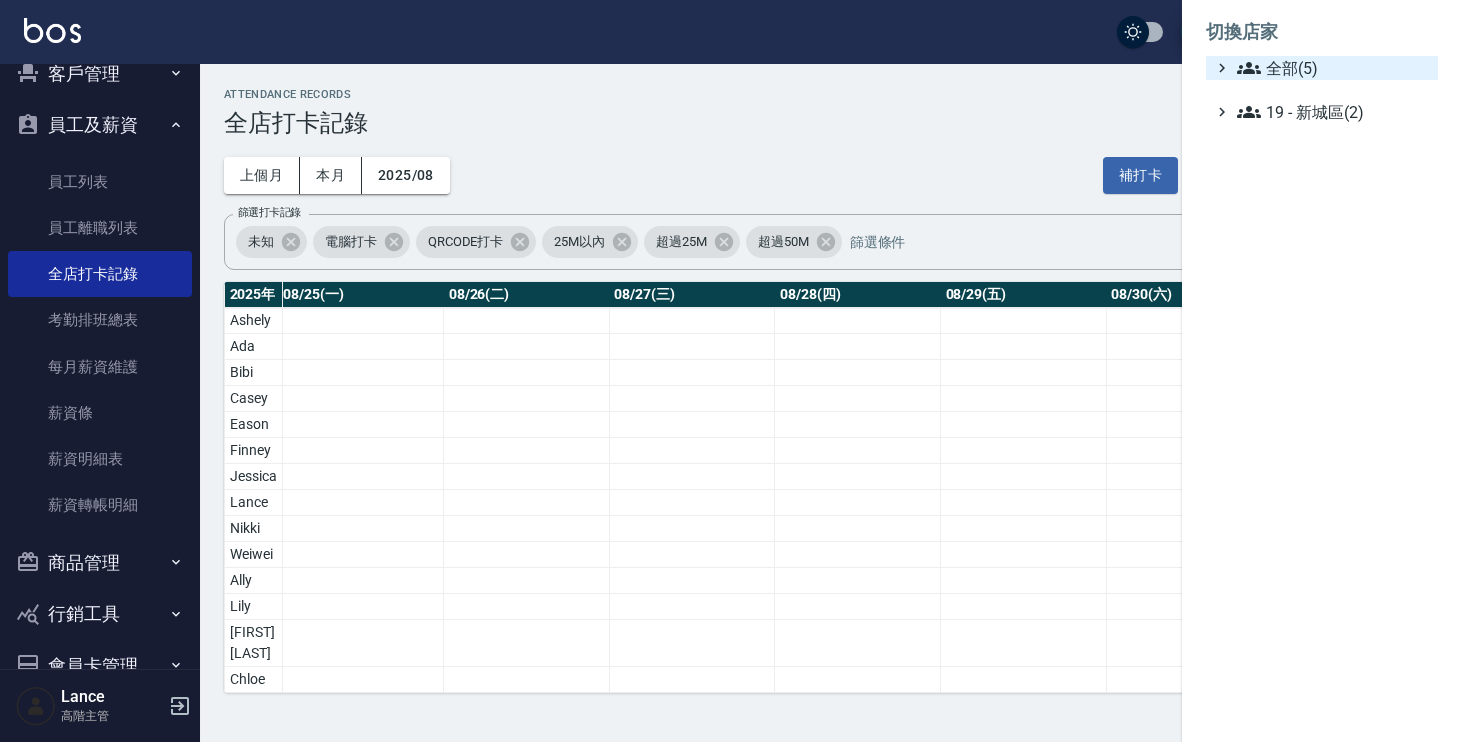 click on "全部(5)" at bounding box center [1333, 68] 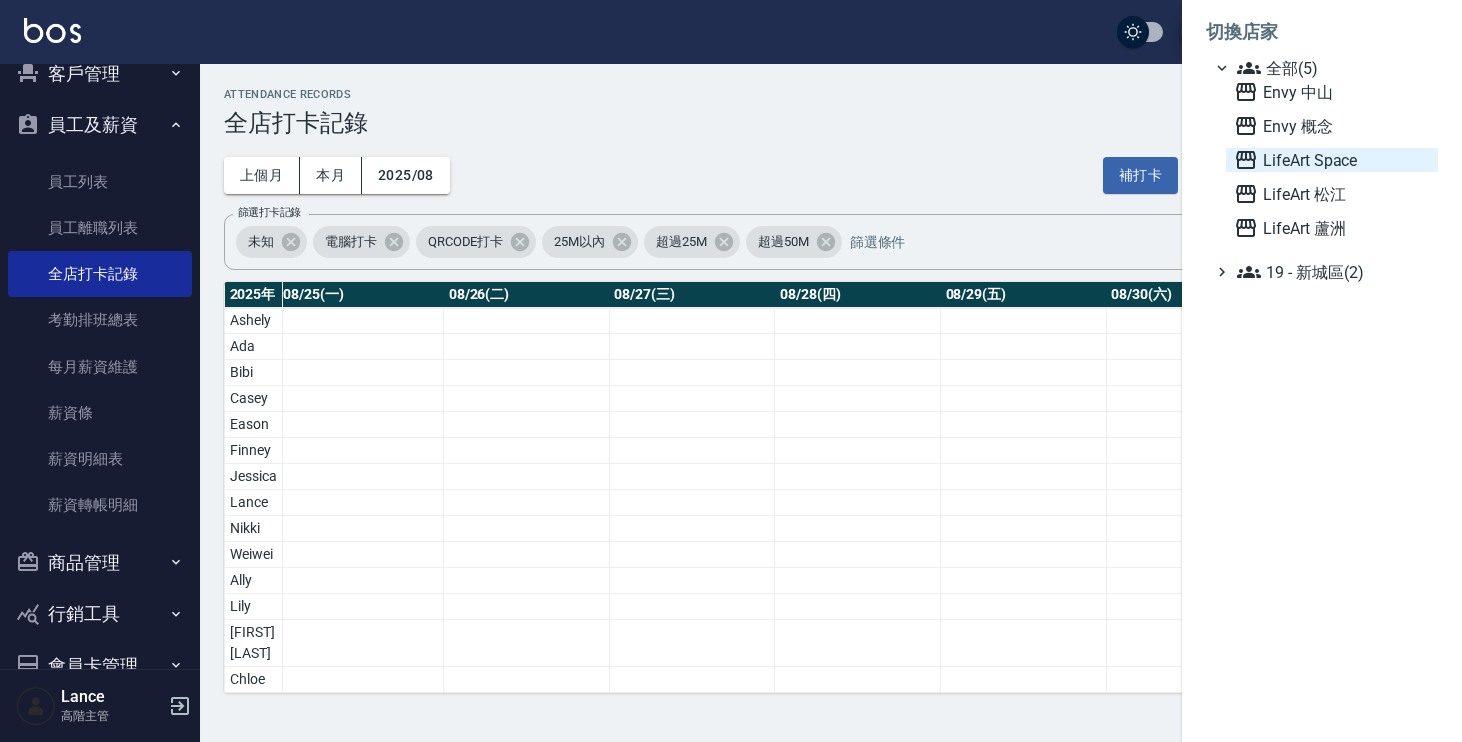 click on "LifeArt Space" at bounding box center (1332, 160) 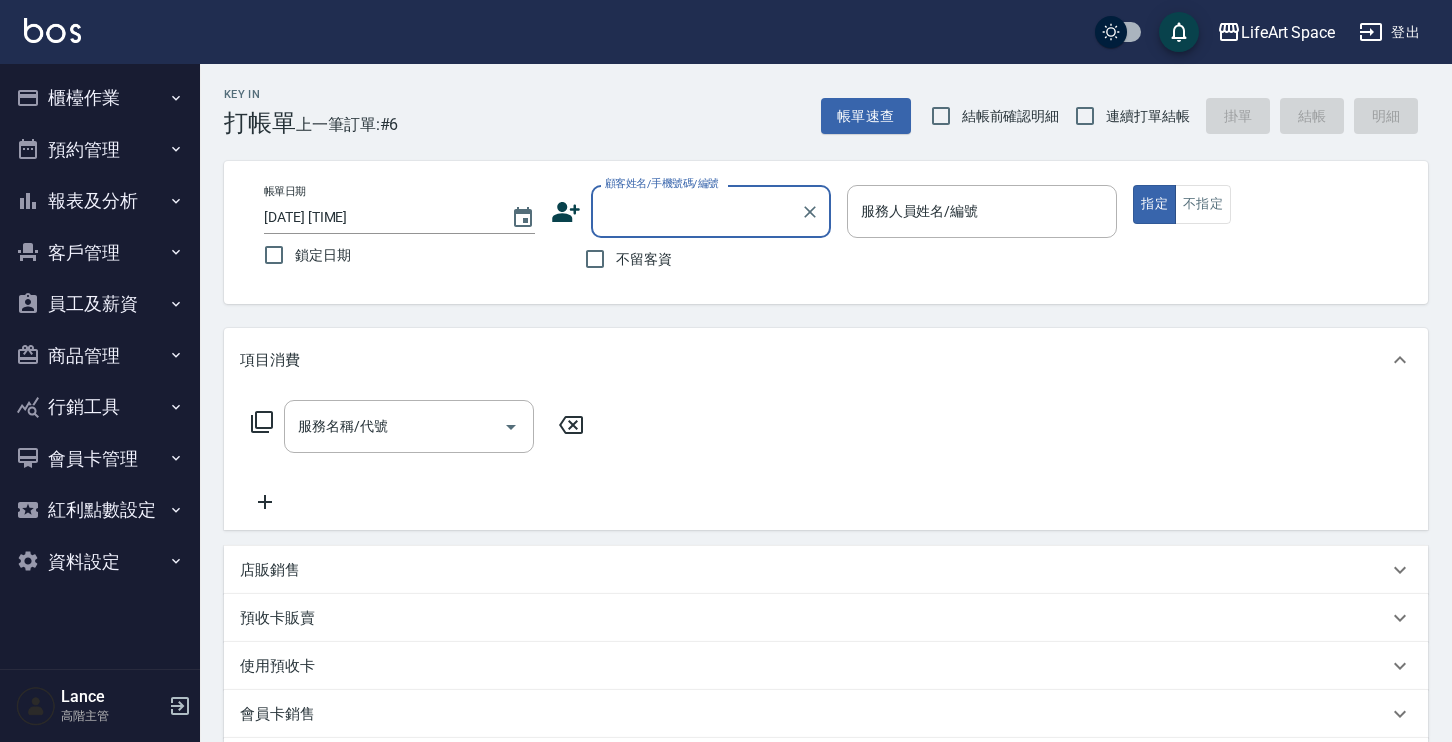 scroll, scrollTop: 22, scrollLeft: 0, axis: vertical 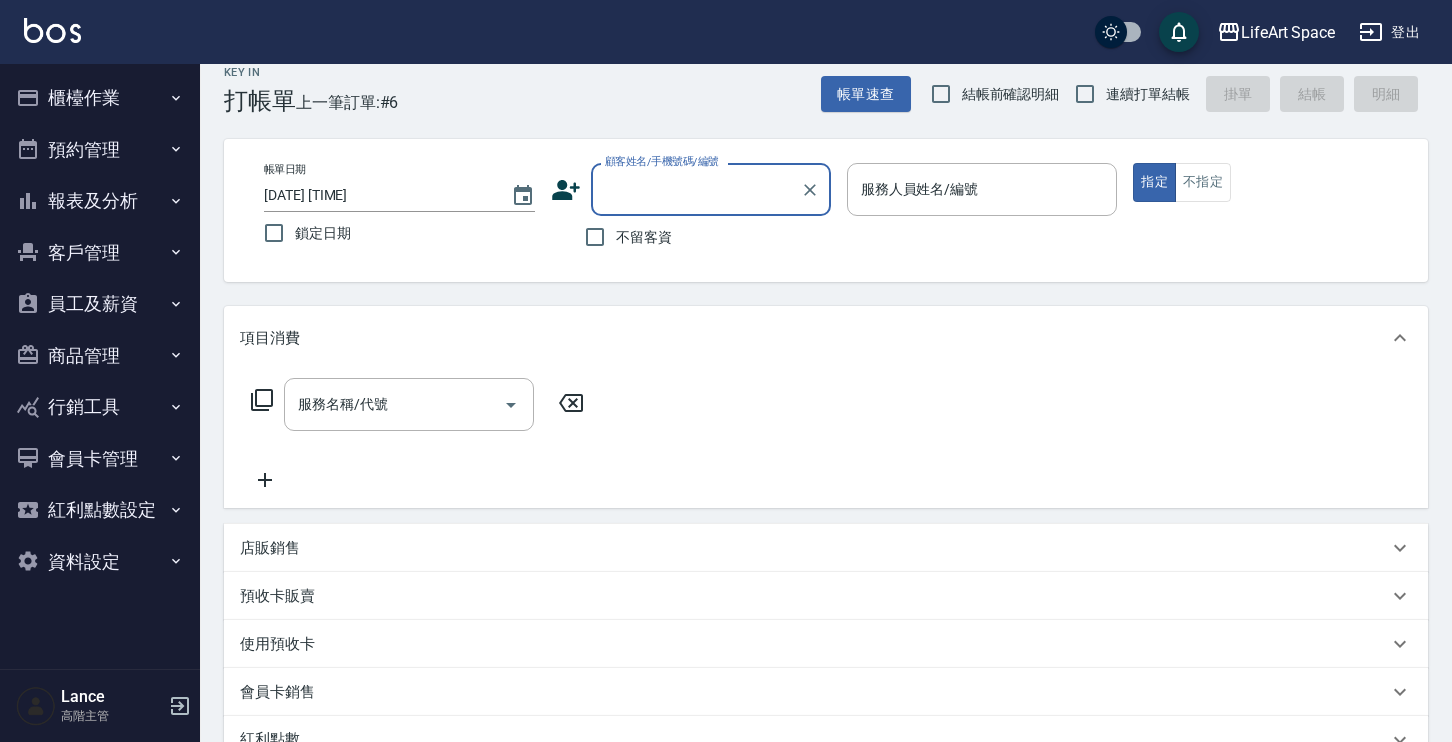 click on "員工及薪資" at bounding box center [100, 304] 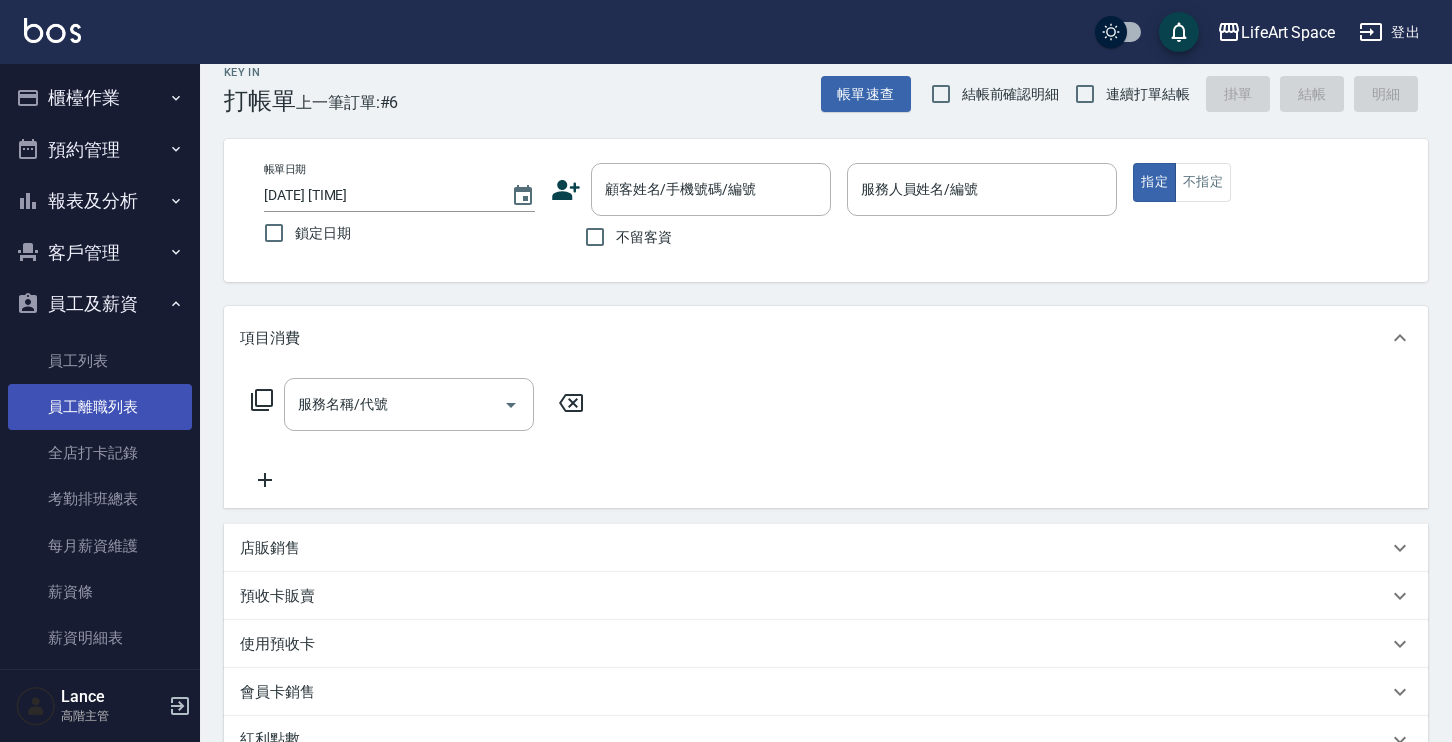scroll, scrollTop: 145, scrollLeft: 0, axis: vertical 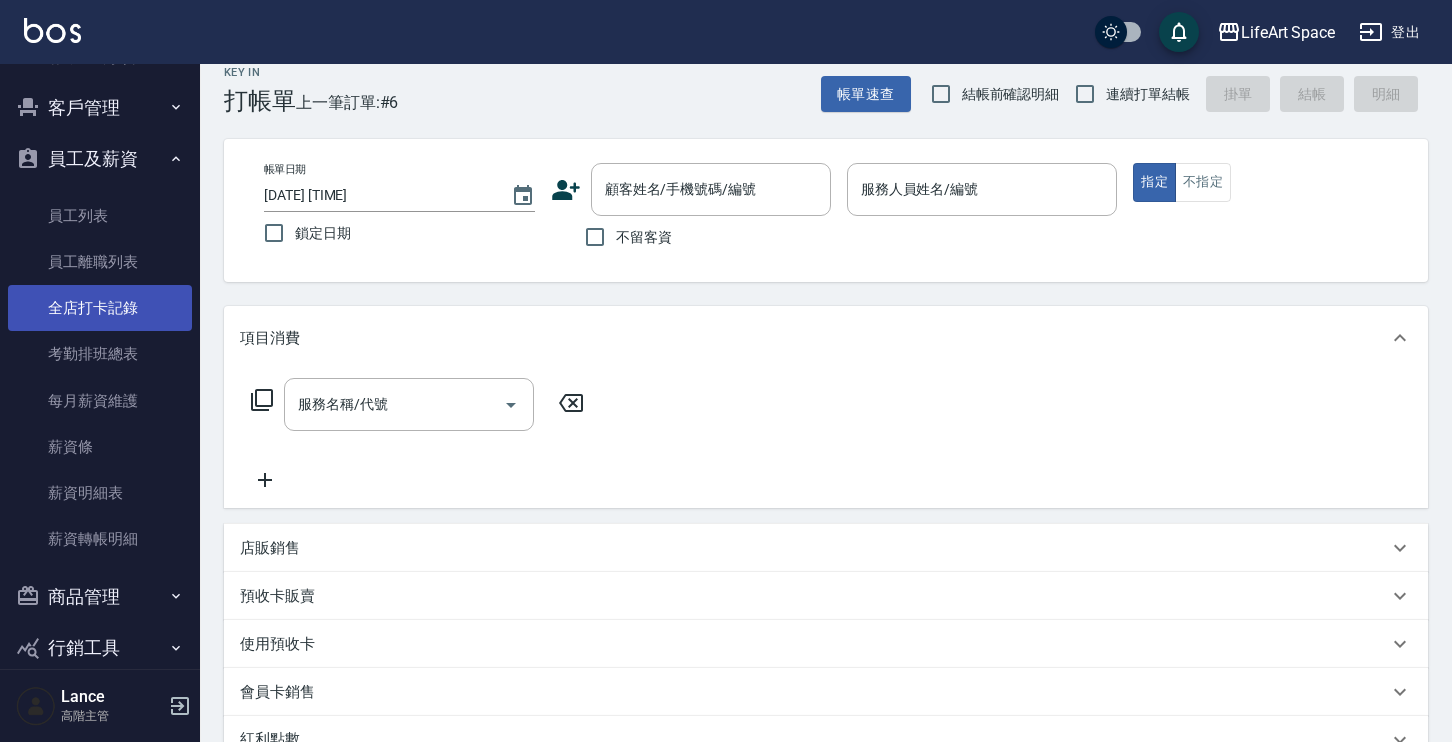 click on "全店打卡記錄" at bounding box center (100, 308) 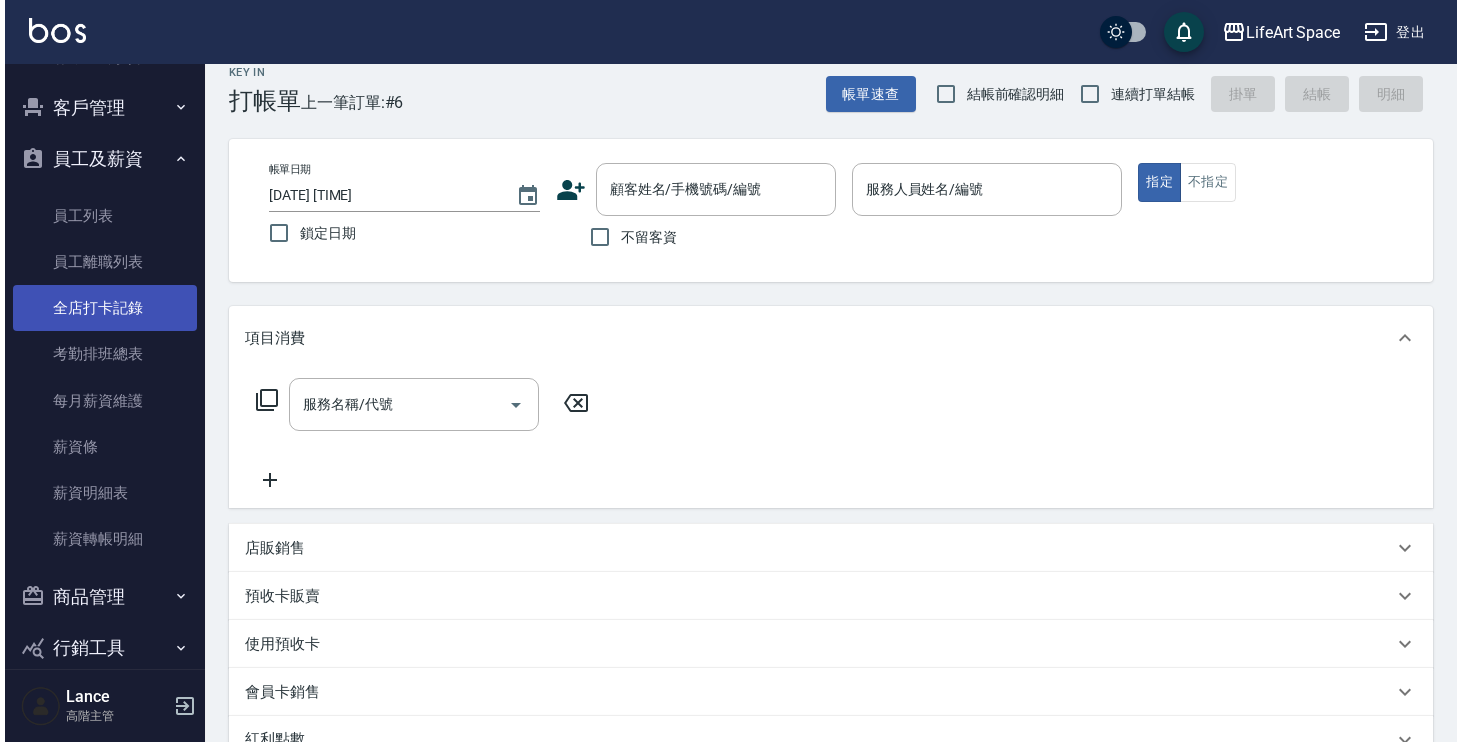 scroll, scrollTop: 0, scrollLeft: 0, axis: both 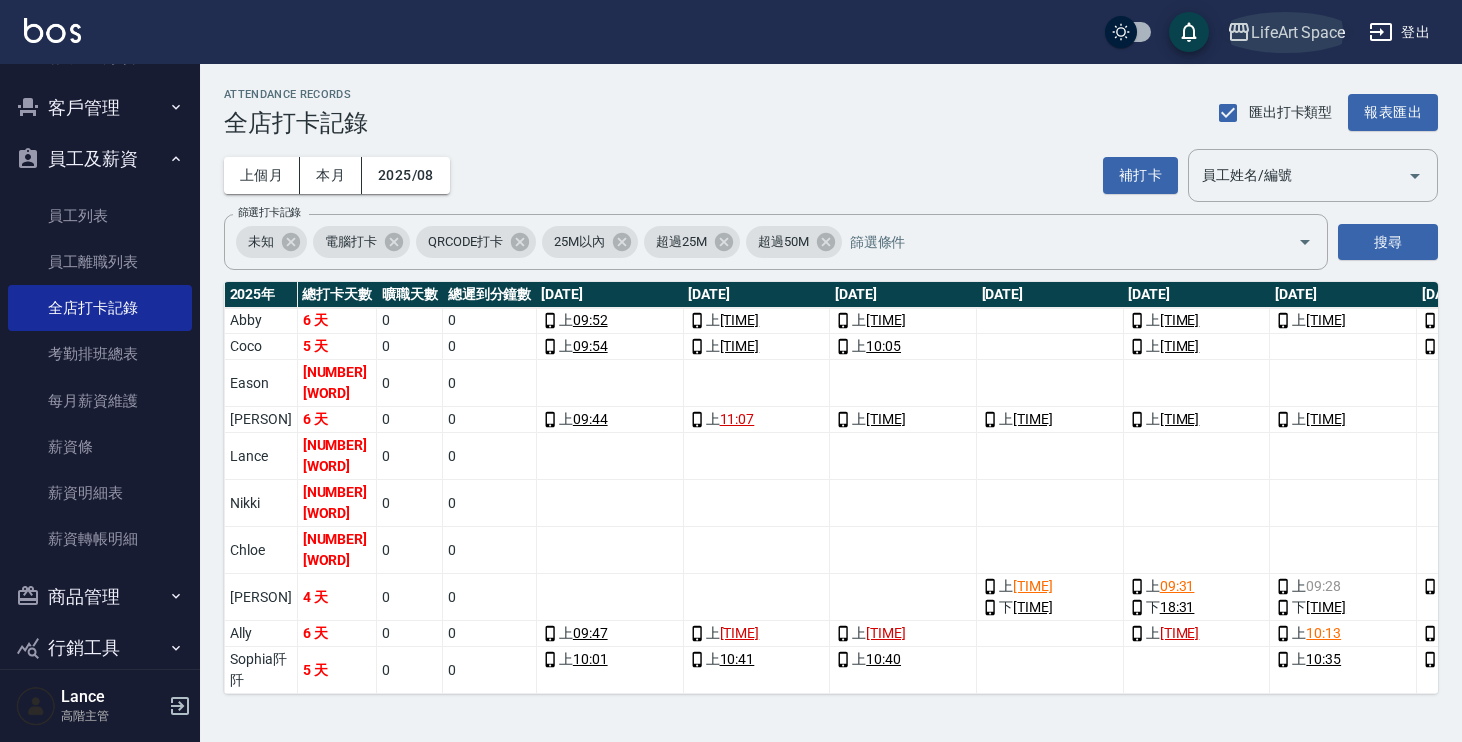 click on "LifeArt Space" at bounding box center (1286, 32) 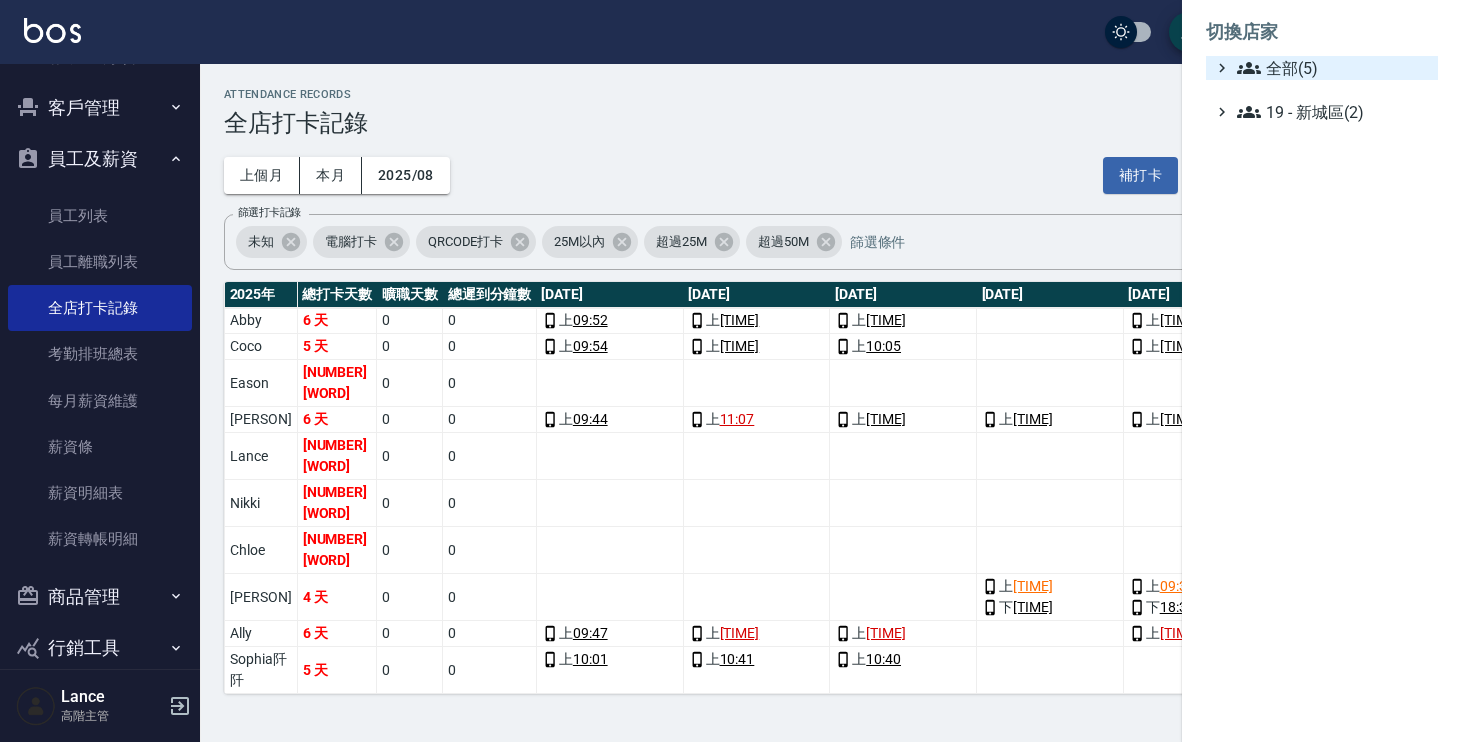click on "全部(5)" at bounding box center (1333, 68) 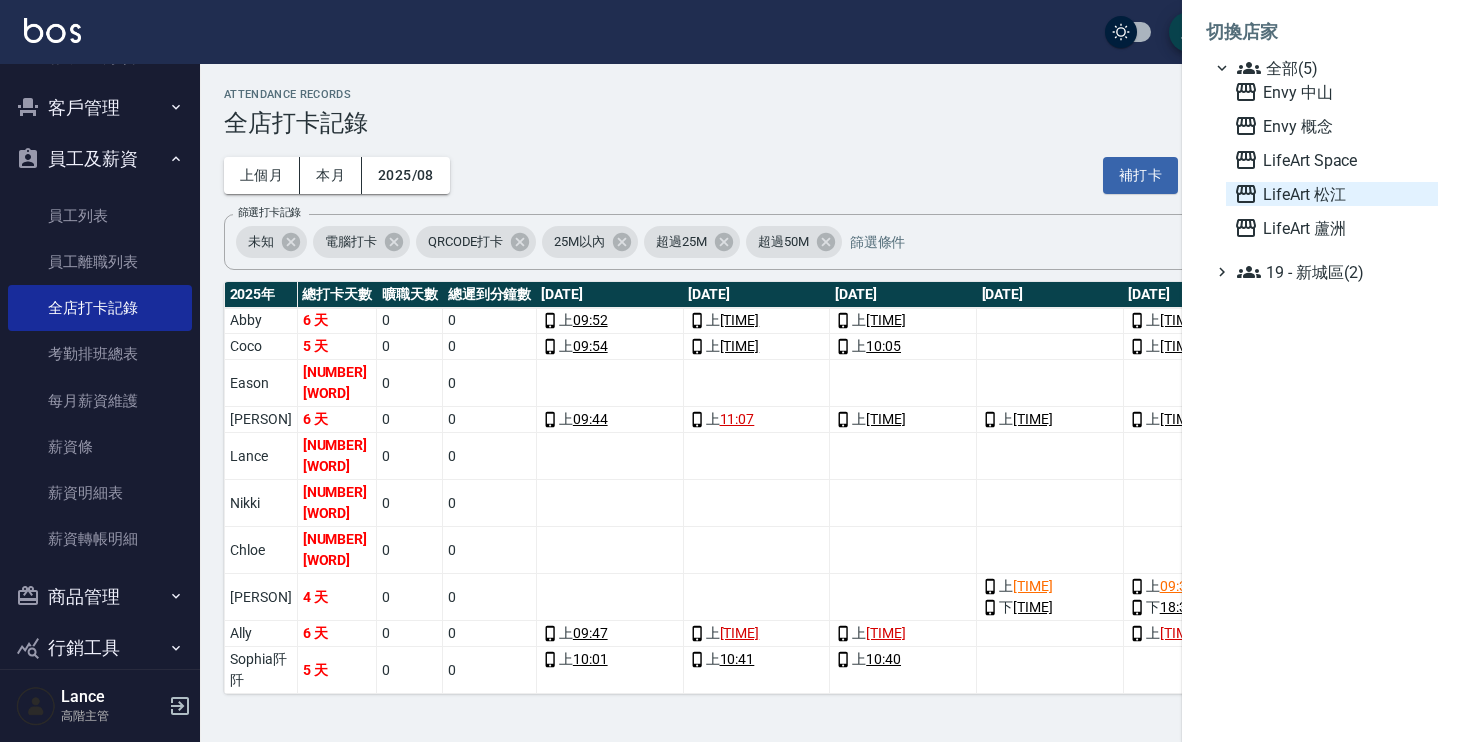 click on "LifeArt 松江" at bounding box center (1332, 194) 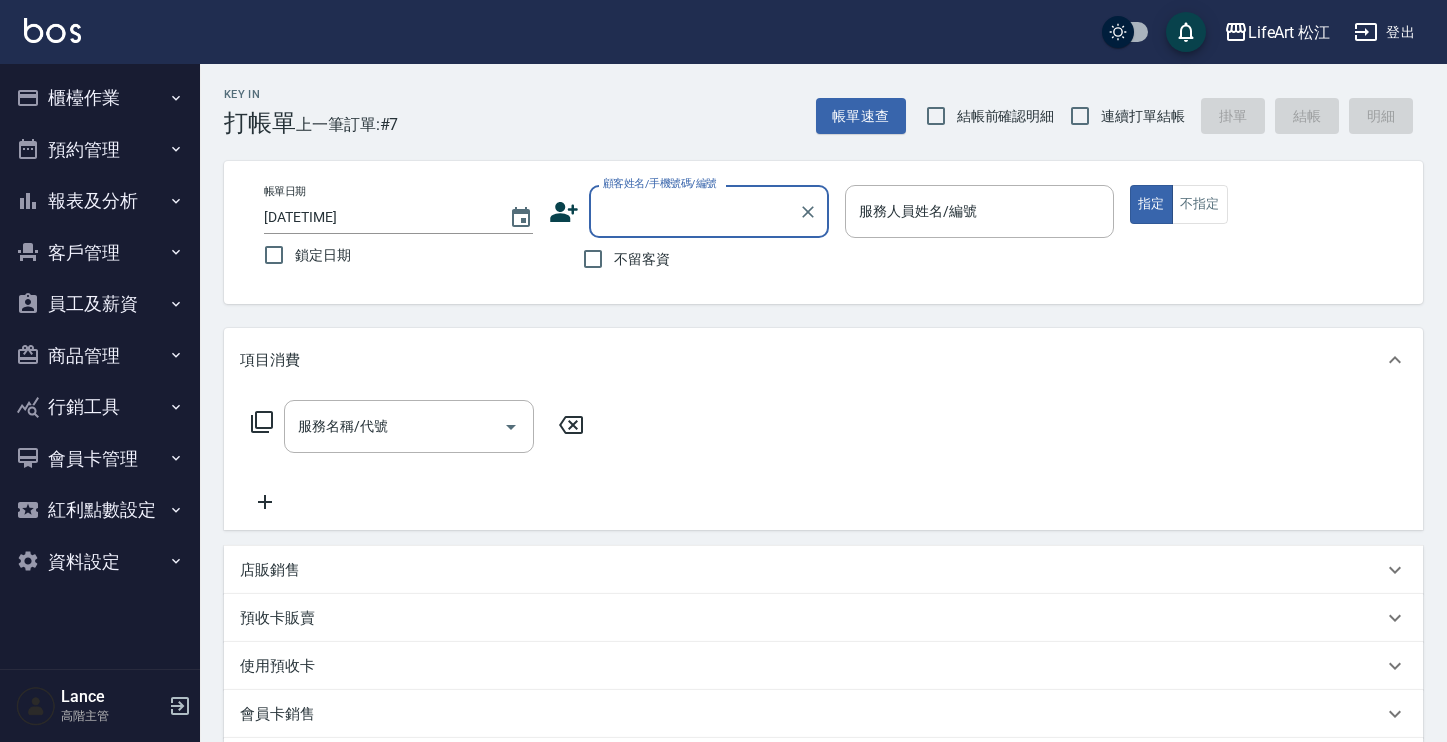 scroll, scrollTop: 0, scrollLeft: 0, axis: both 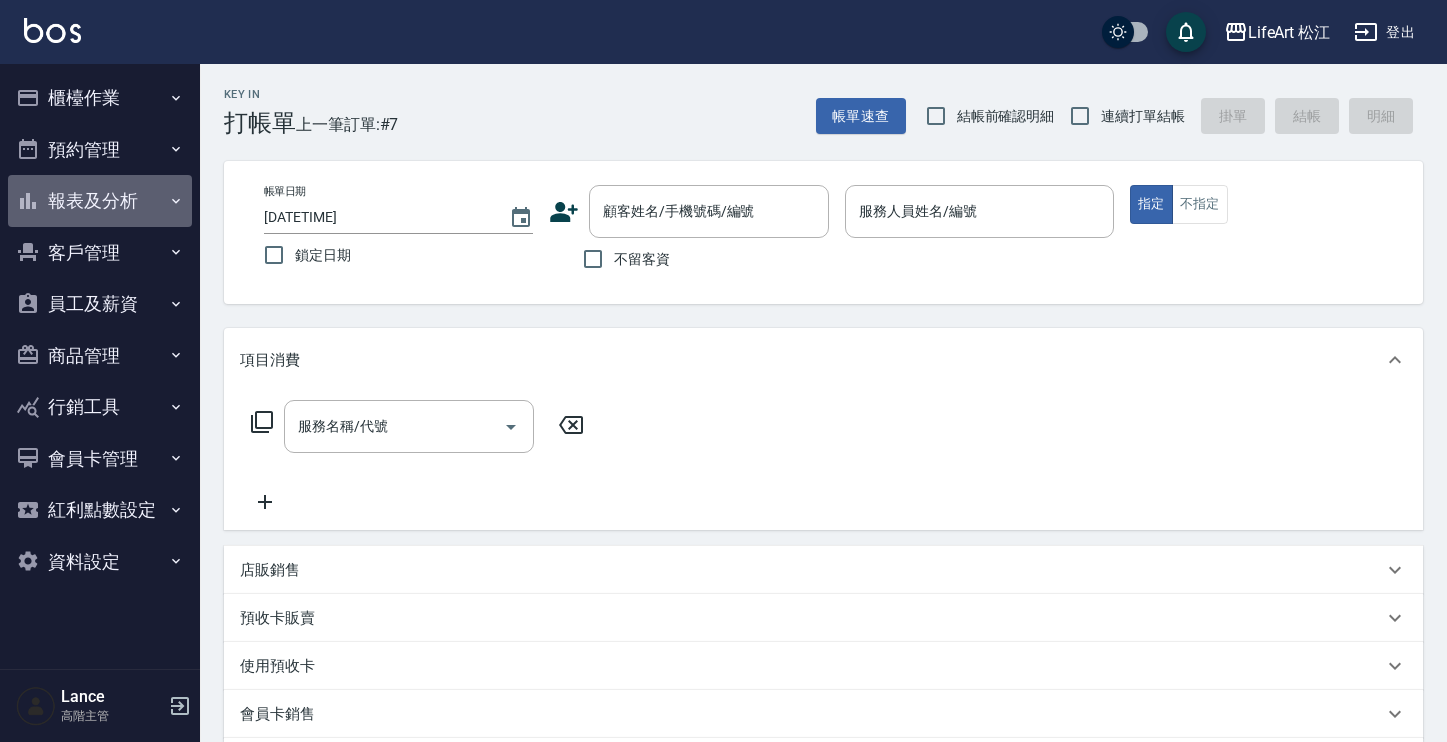 click on "報表及分析" at bounding box center [100, 201] 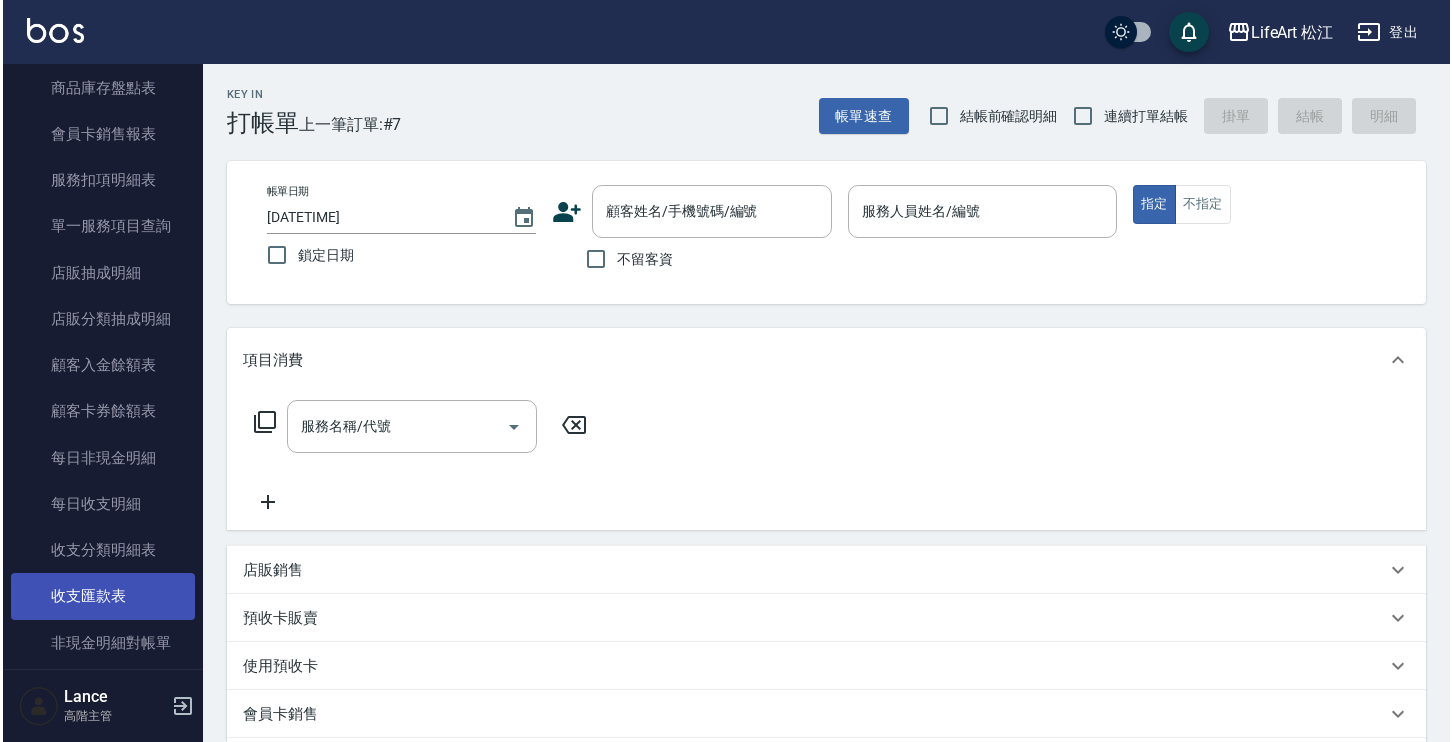 scroll, scrollTop: 1310, scrollLeft: 0, axis: vertical 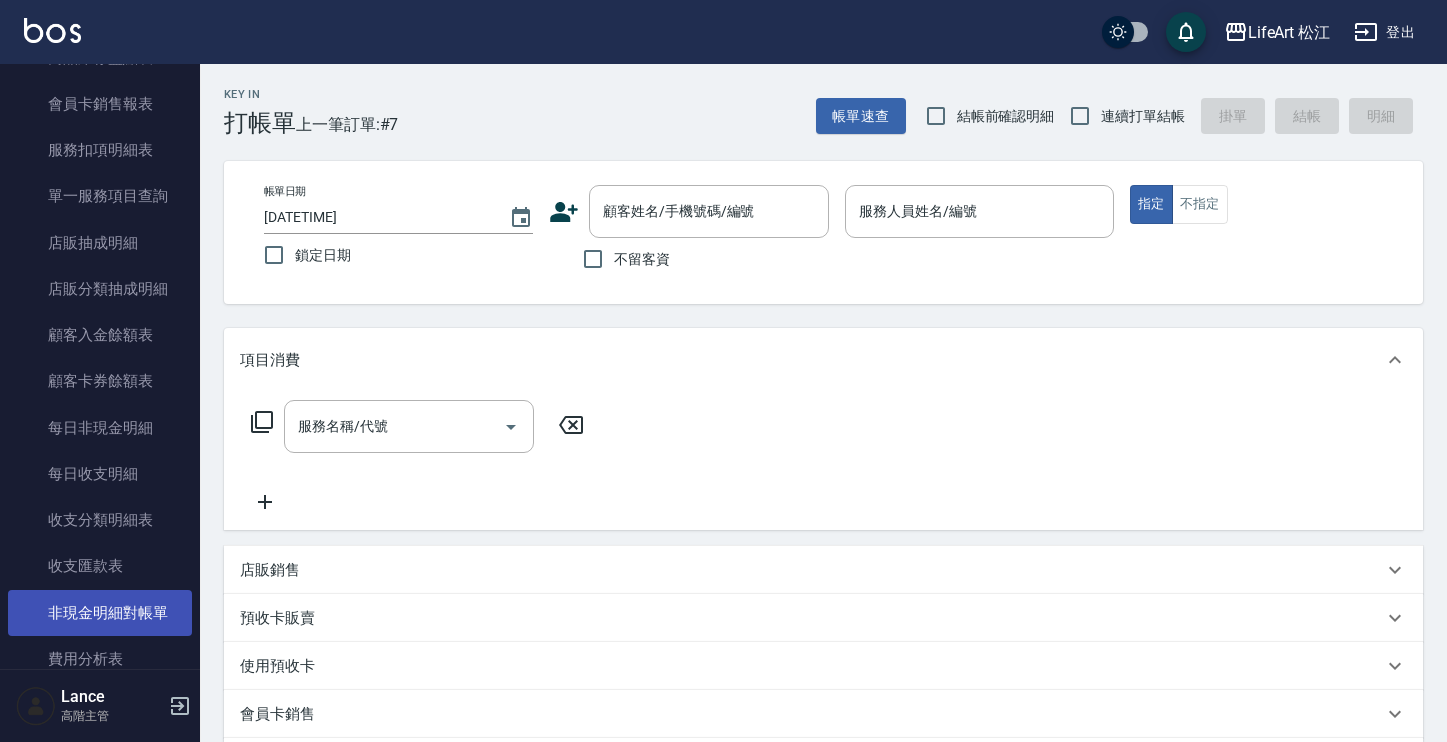 click on "非現金明細對帳單" at bounding box center [100, 613] 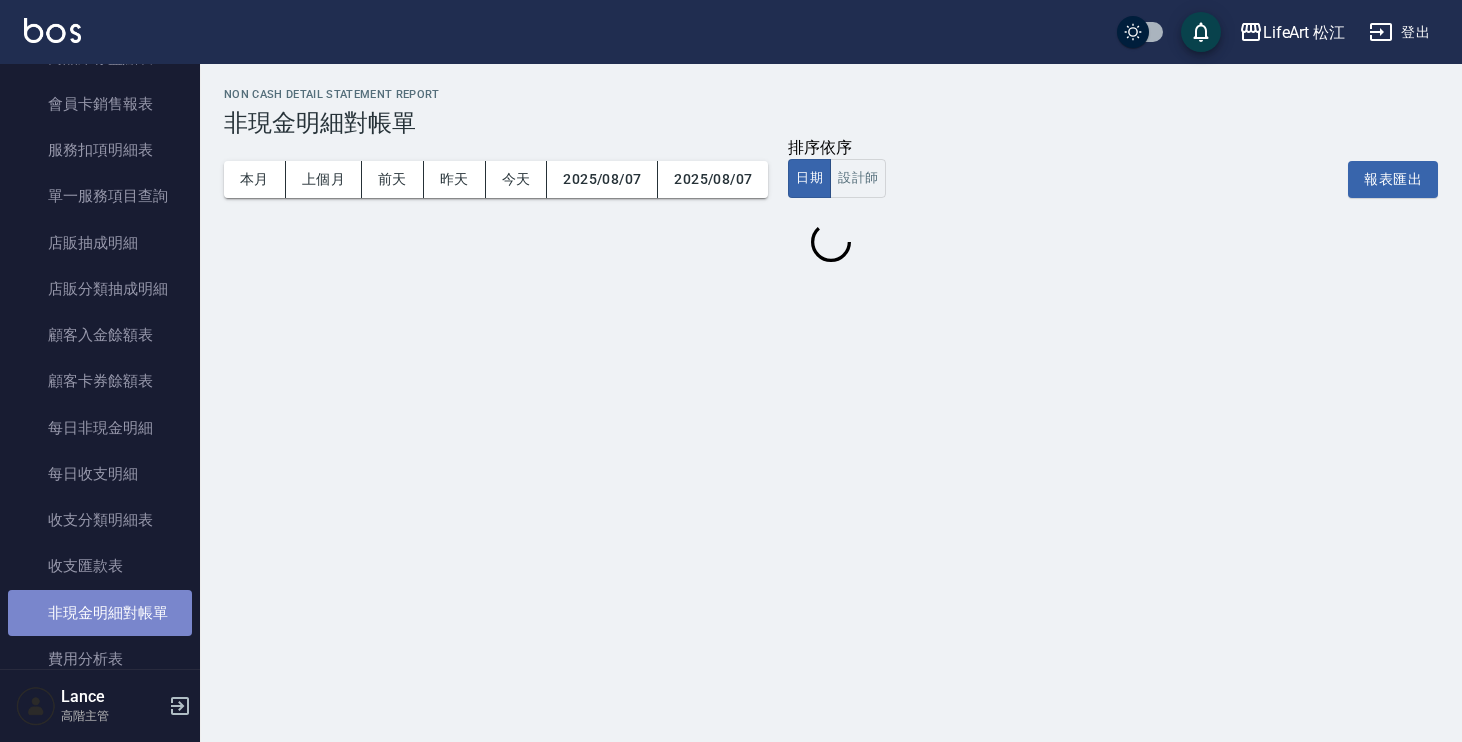 click on "非現金明細對帳單" at bounding box center (100, 613) 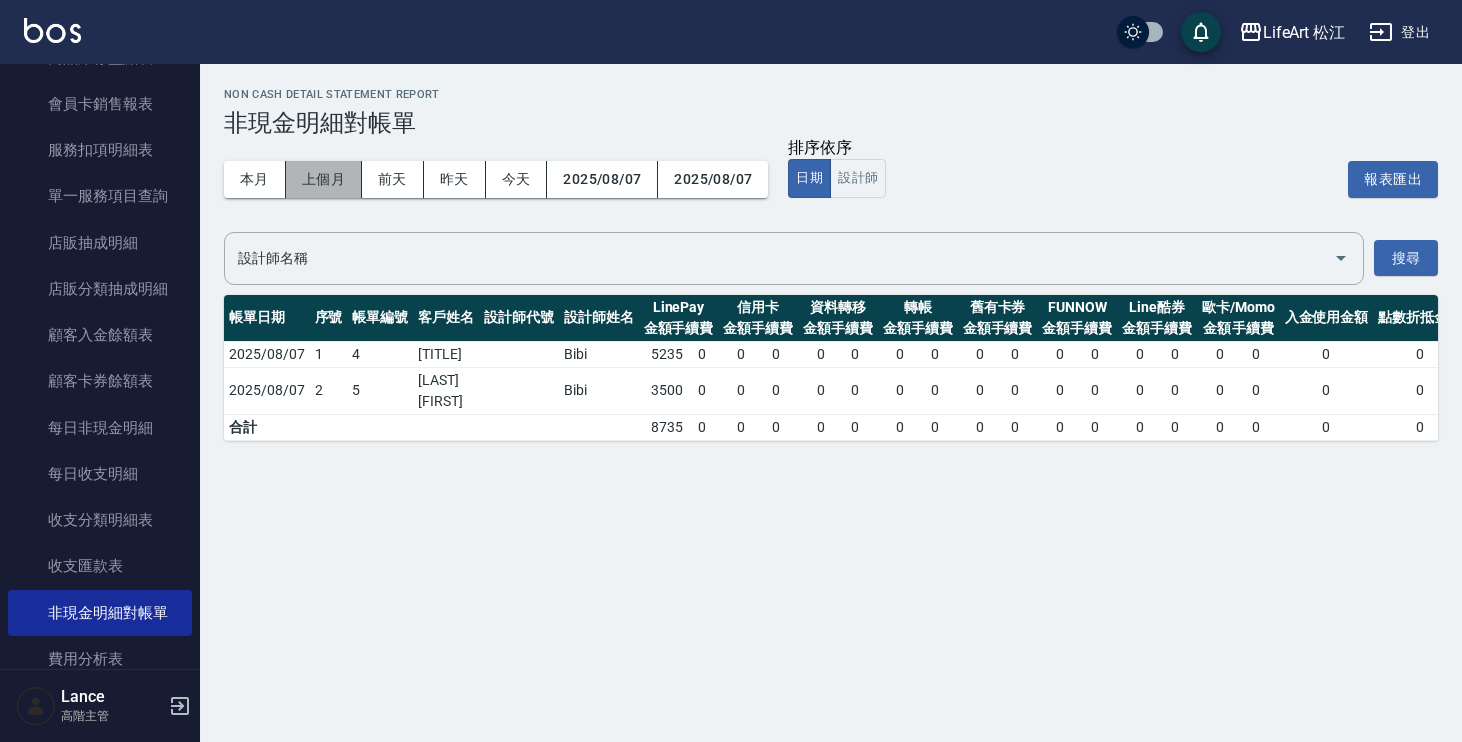 click on "上個月" at bounding box center (324, 179) 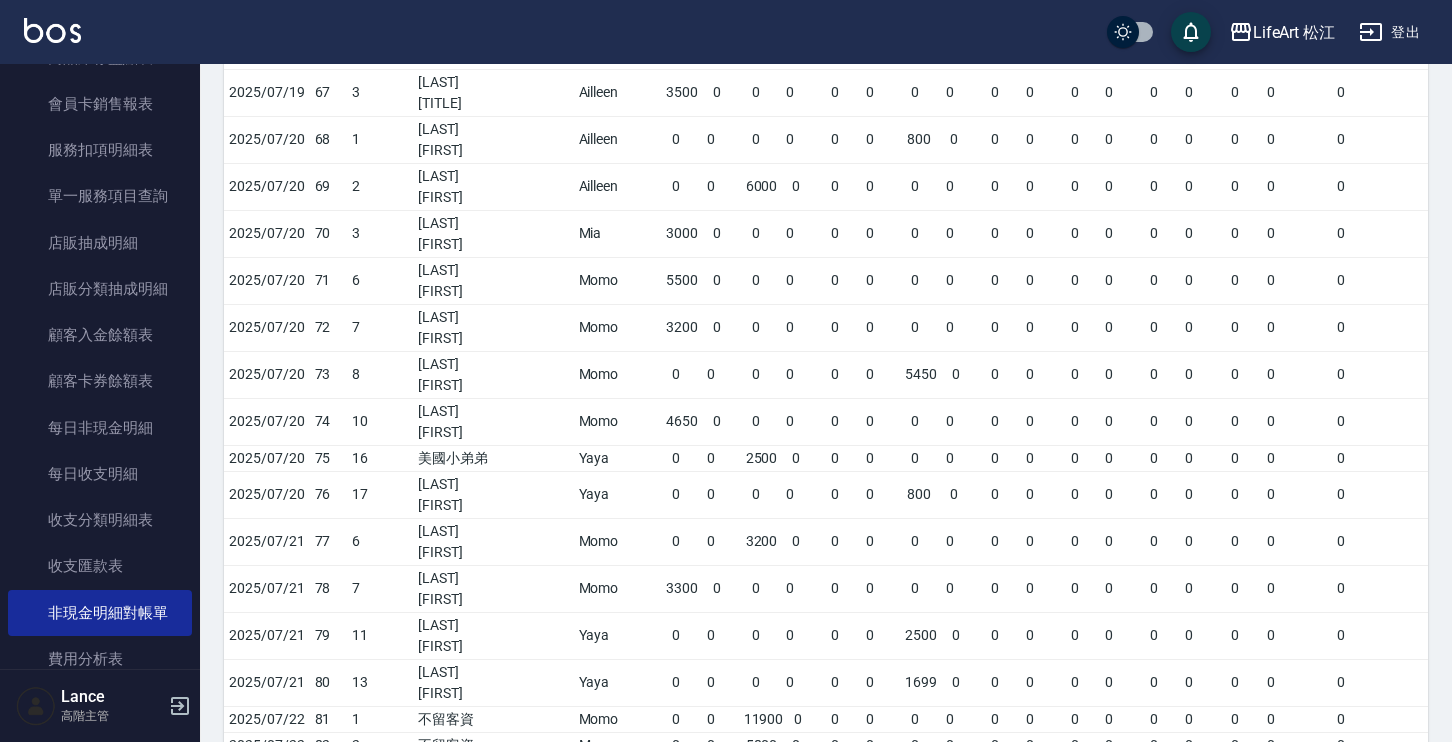 scroll, scrollTop: 3108, scrollLeft: 0, axis: vertical 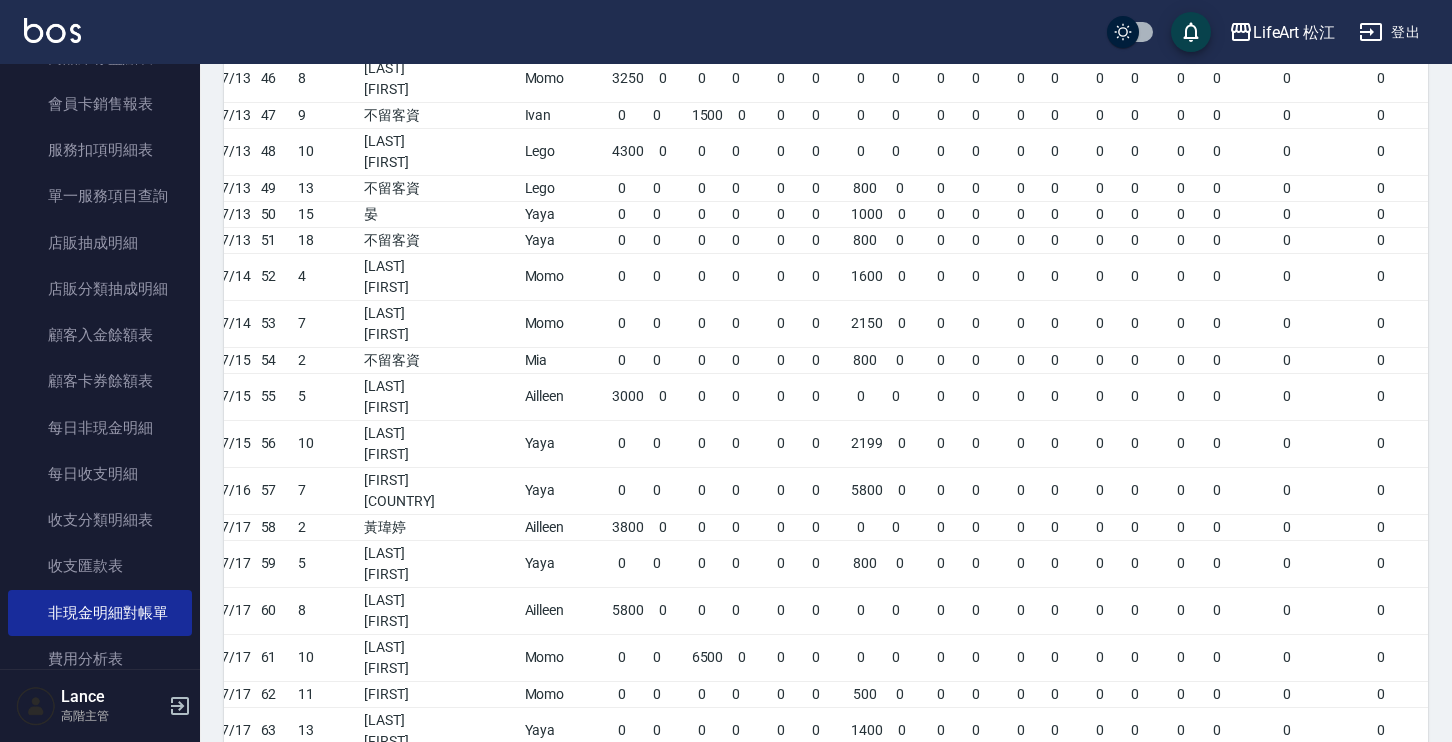 click on "0" at bounding box center [1287, 1591] 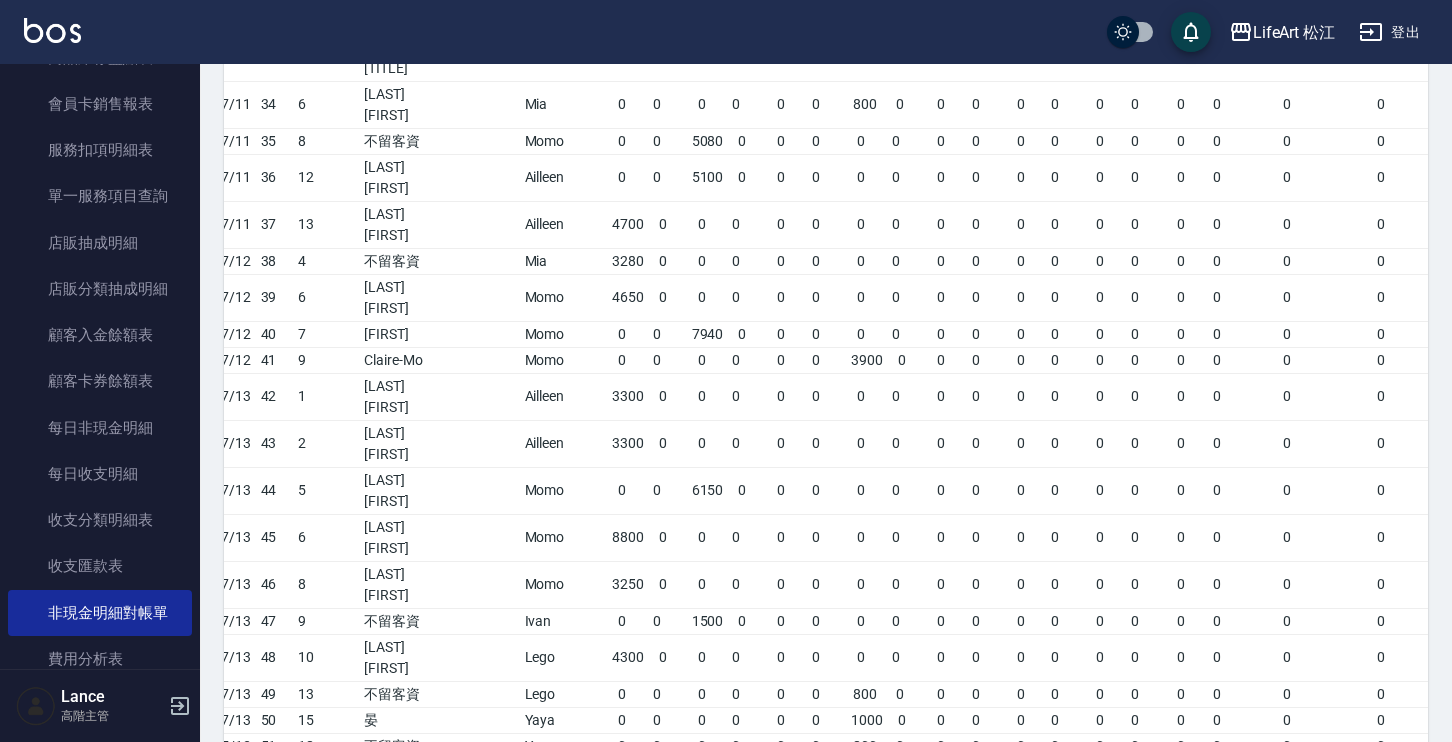 scroll, scrollTop: 1356, scrollLeft: 0, axis: vertical 